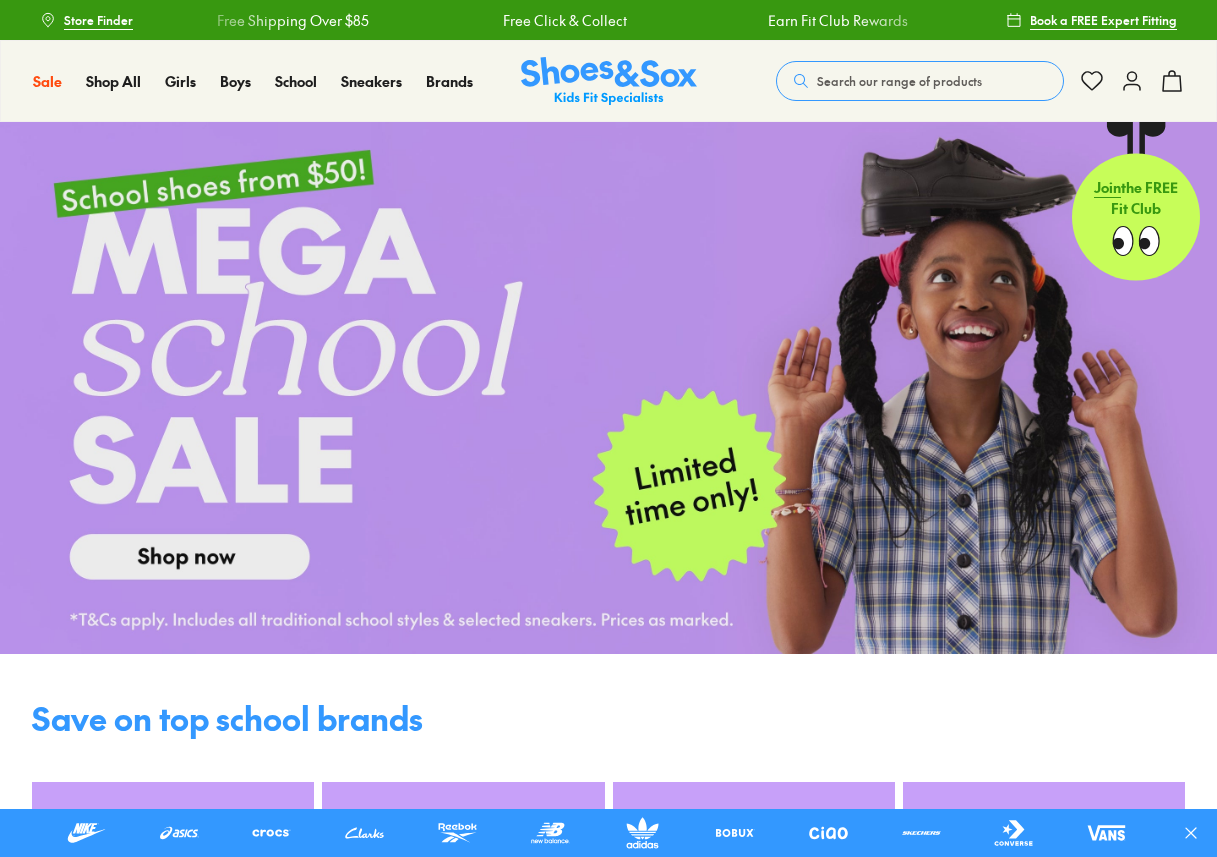 scroll, scrollTop: 0, scrollLeft: 0, axis: both 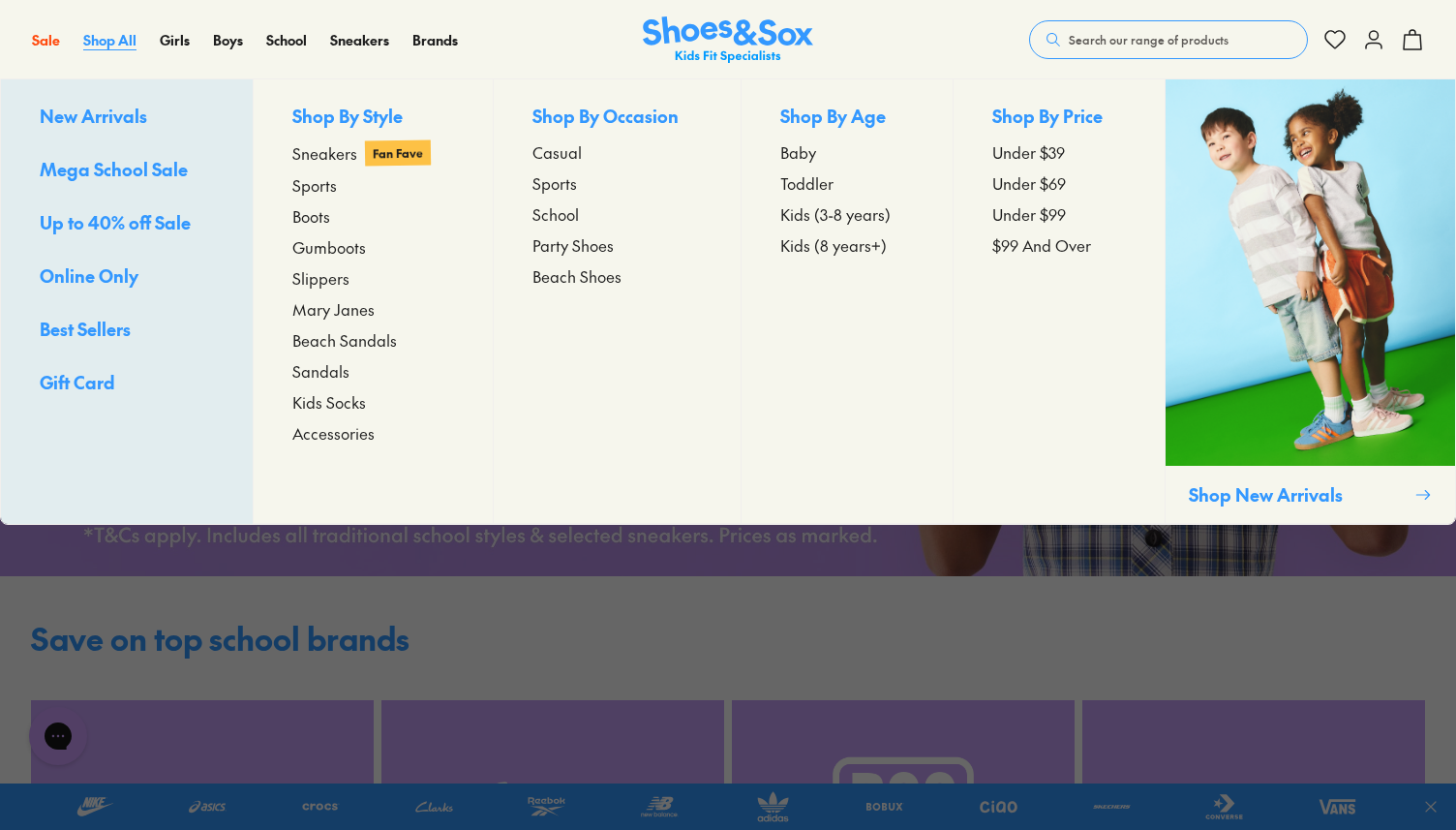 click on "Shop All" at bounding box center (109, 40) 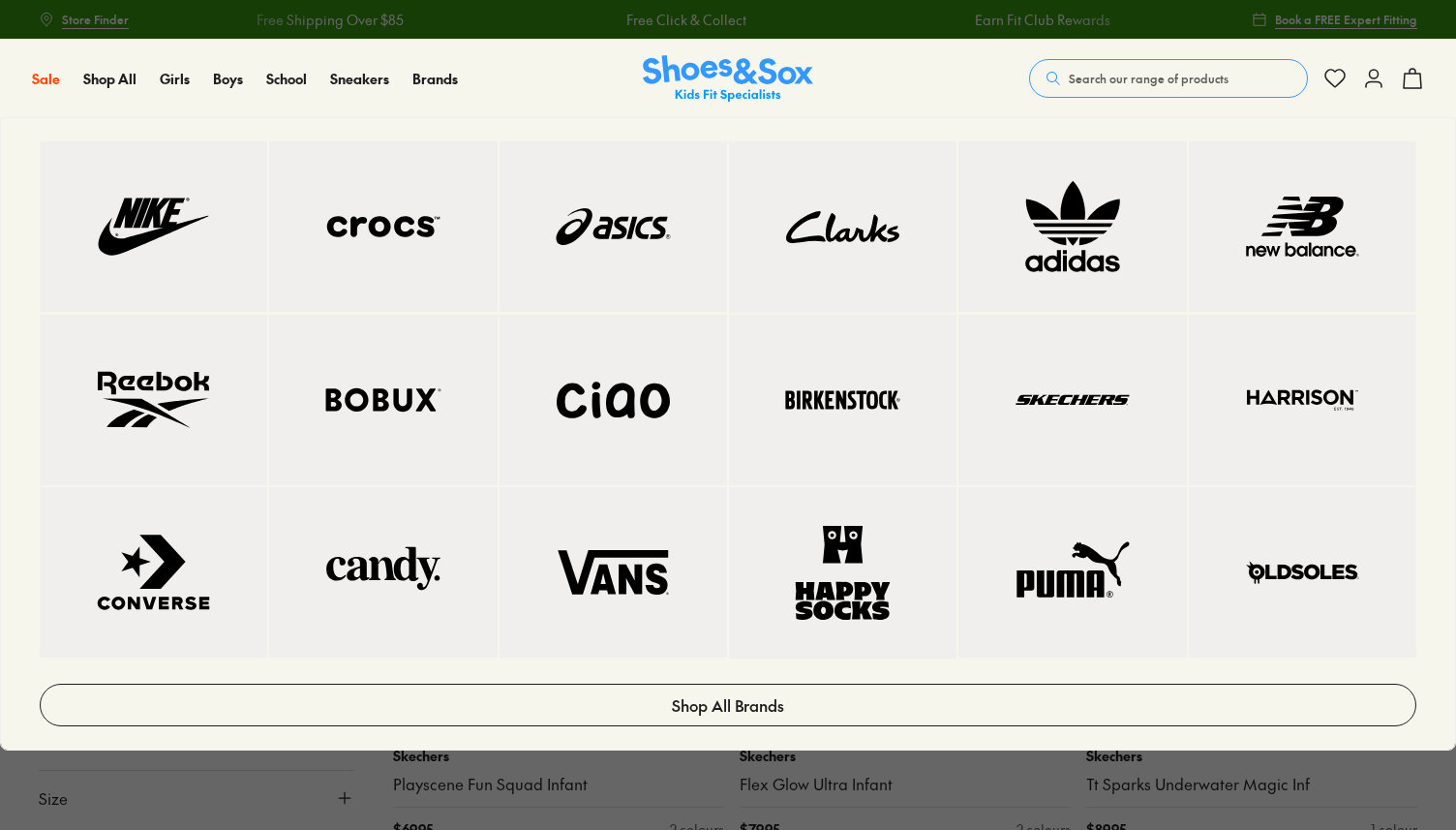scroll, scrollTop: 0, scrollLeft: 0, axis: both 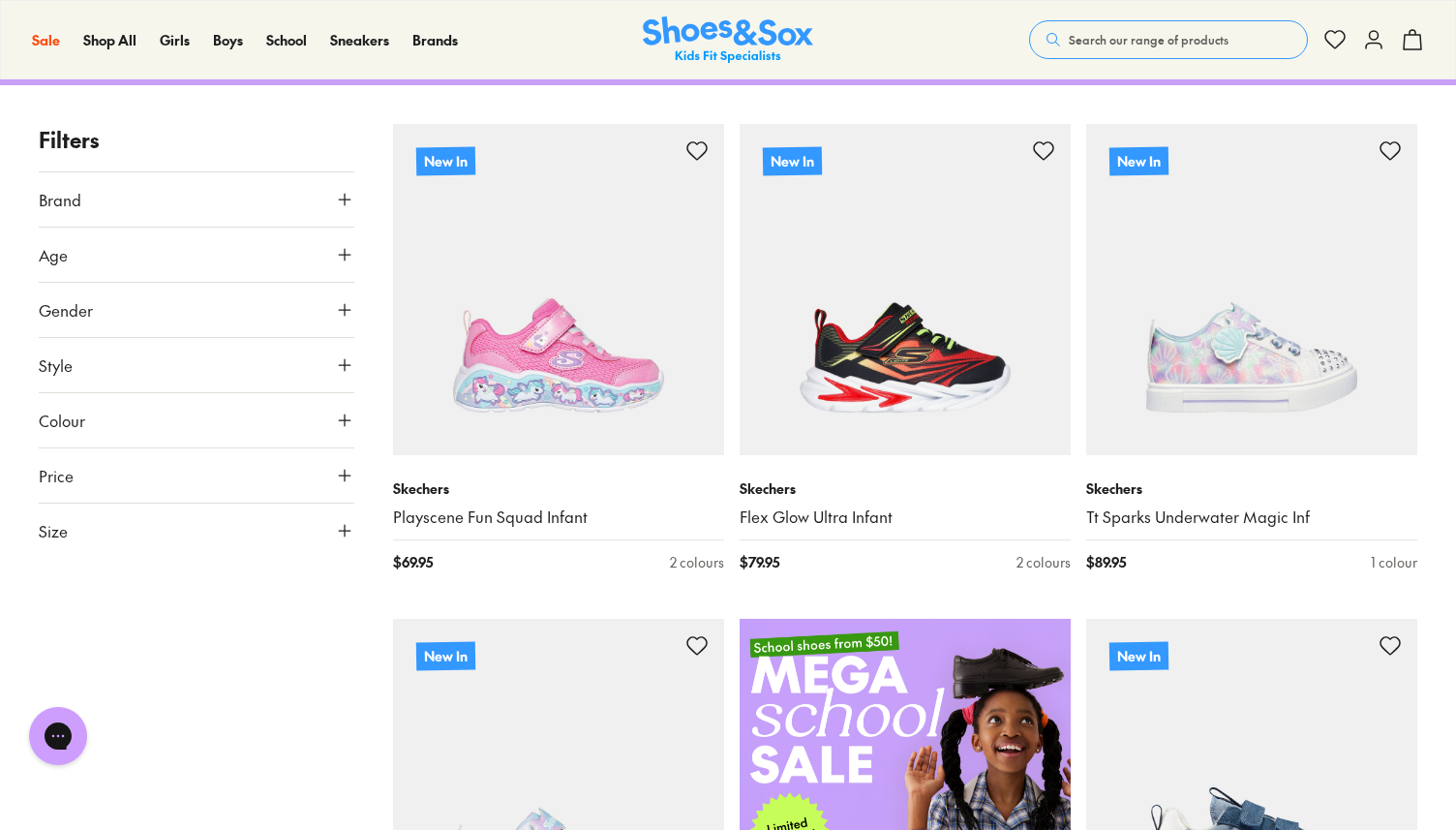 click 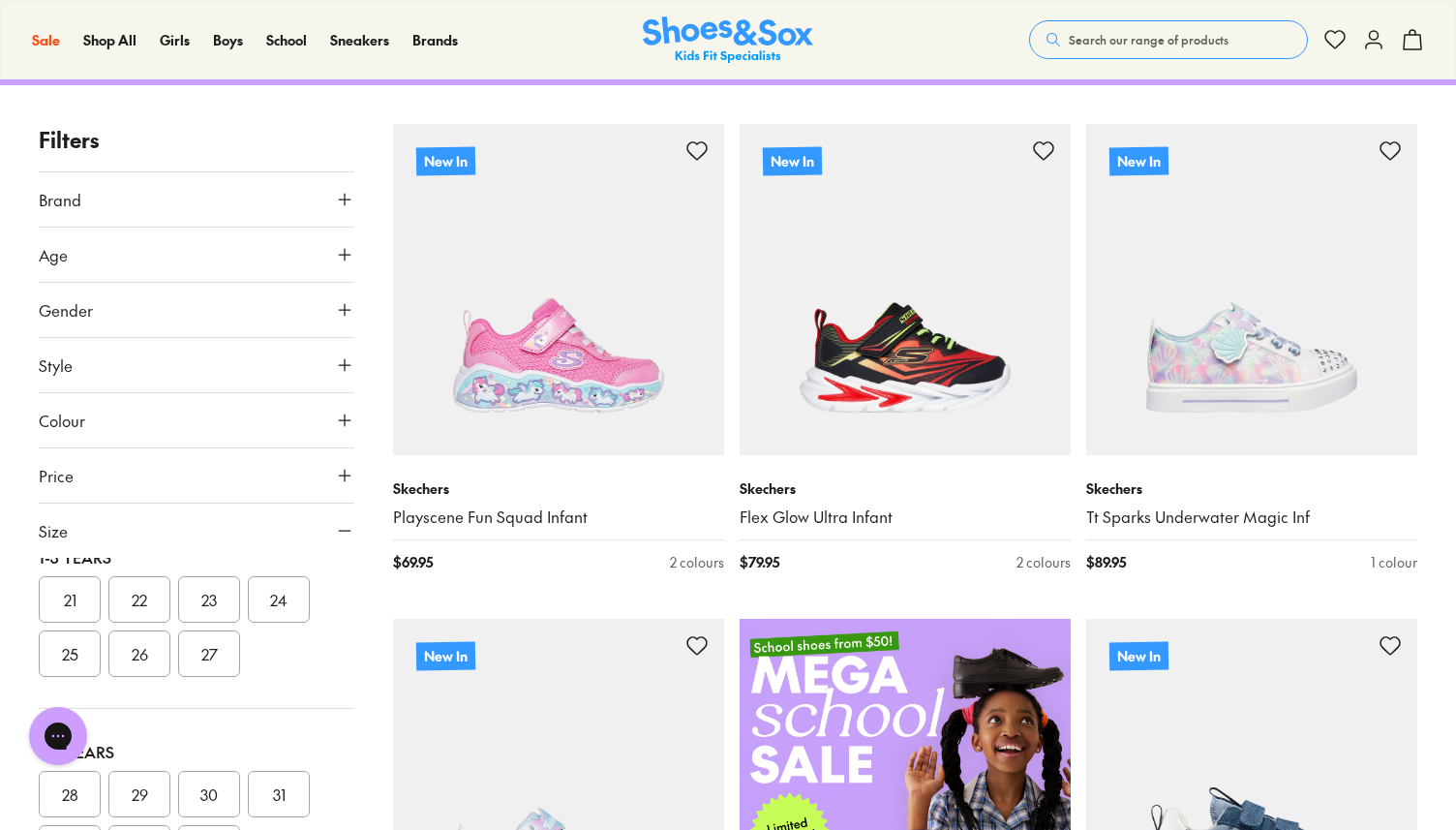 scroll, scrollTop: 238, scrollLeft: 0, axis: vertical 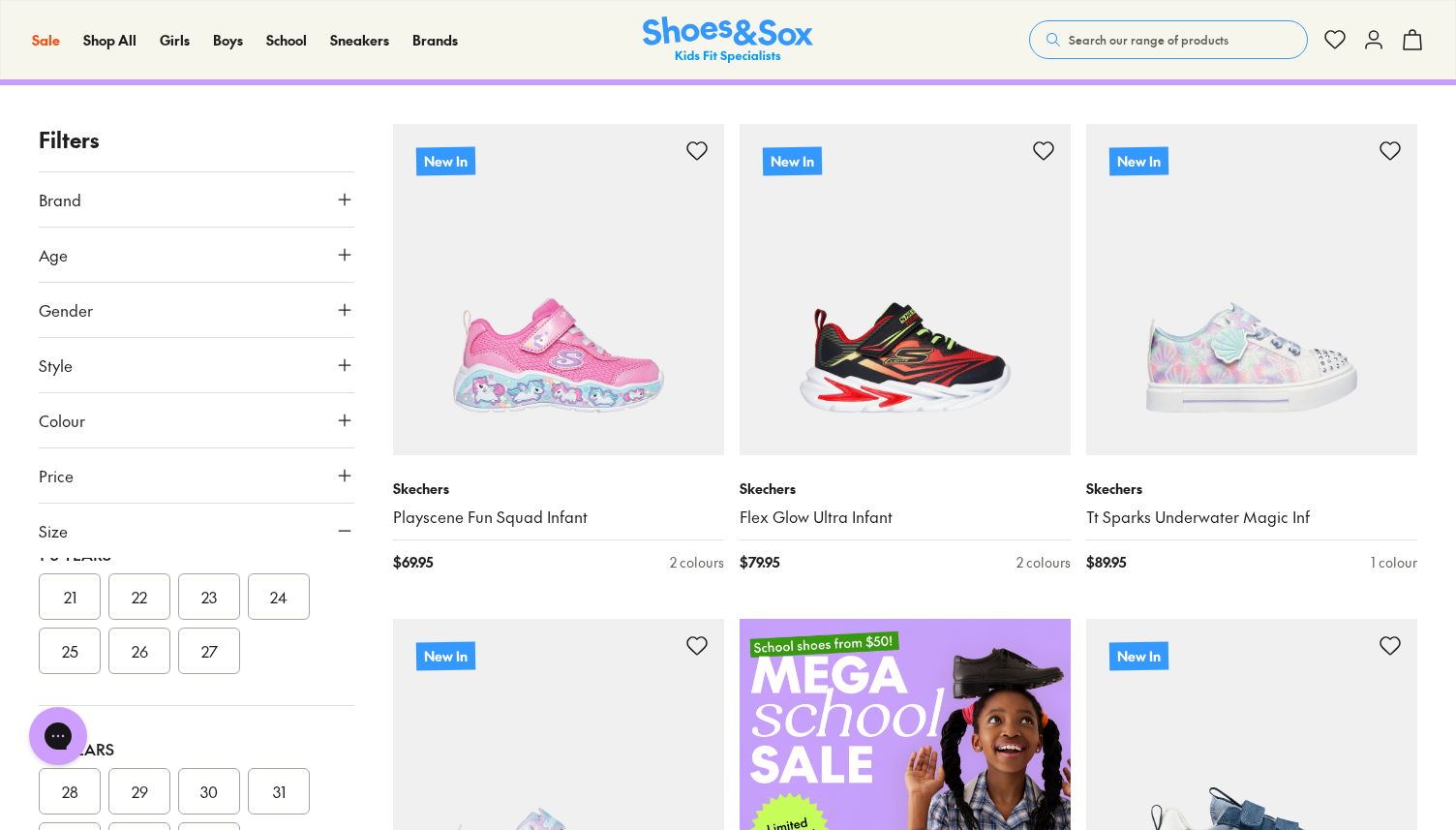 click on "25" at bounding box center (70, 651) 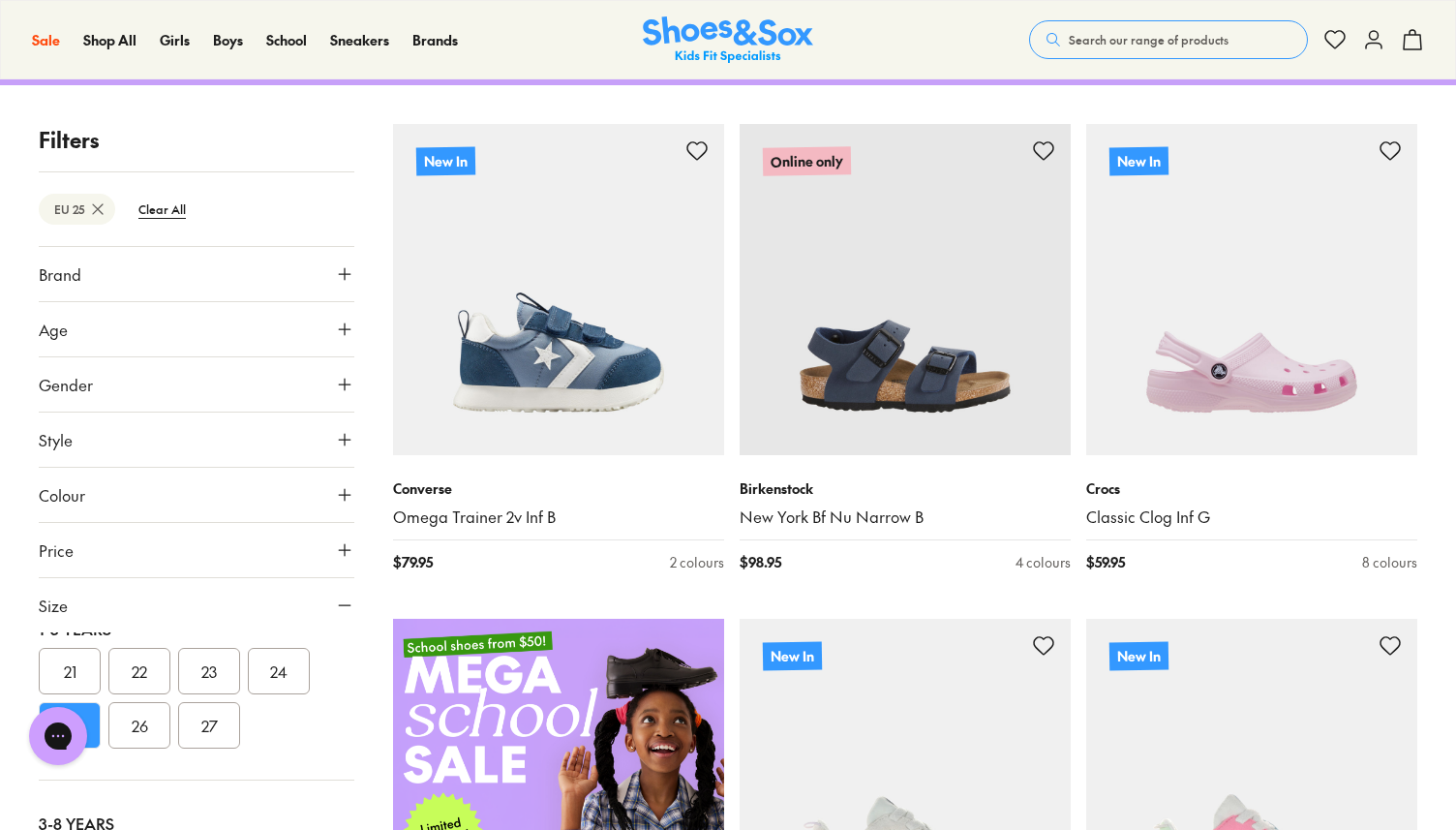 click on "24" at bounding box center [279, 671] 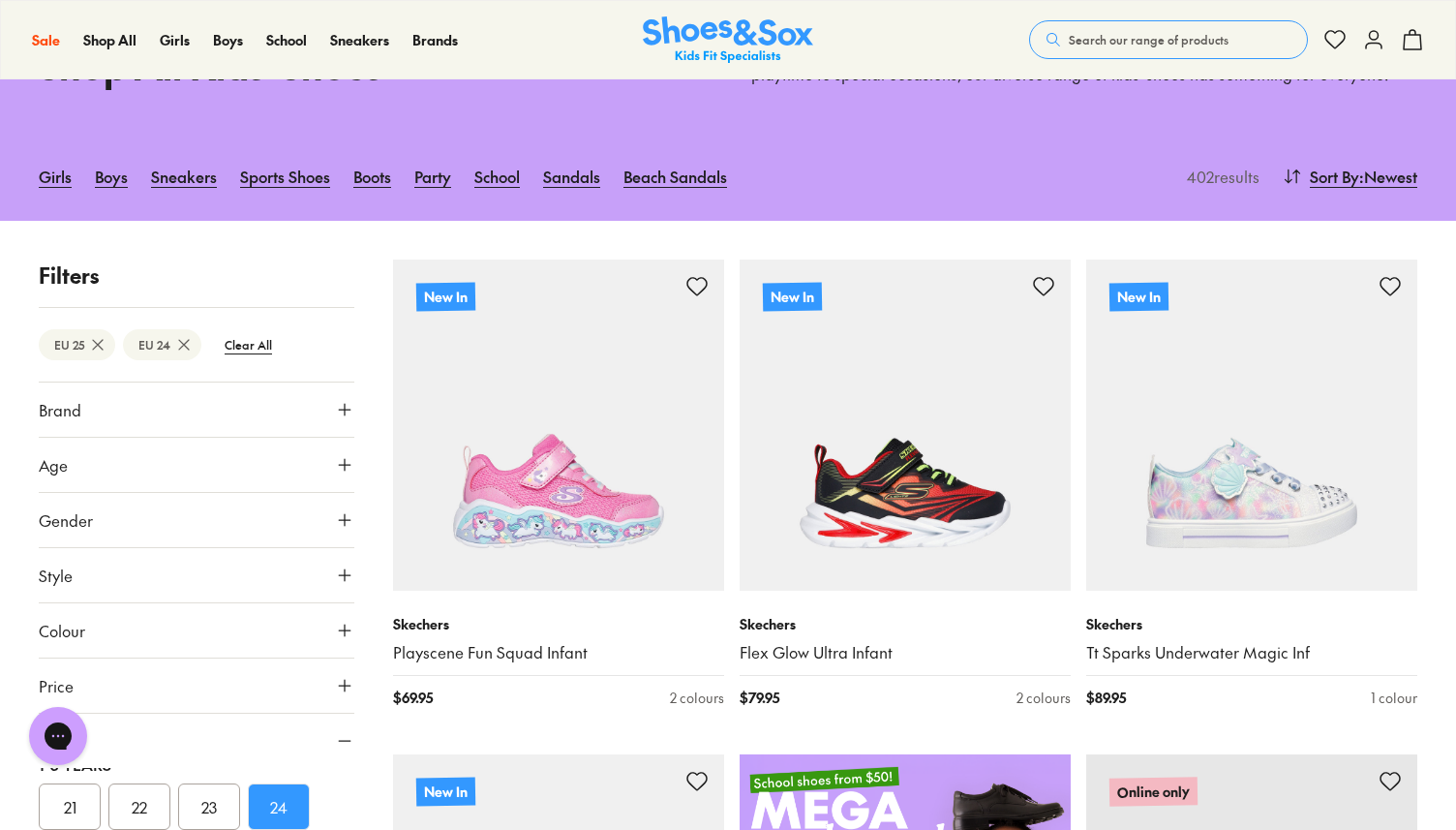 scroll, scrollTop: 0, scrollLeft: 0, axis: both 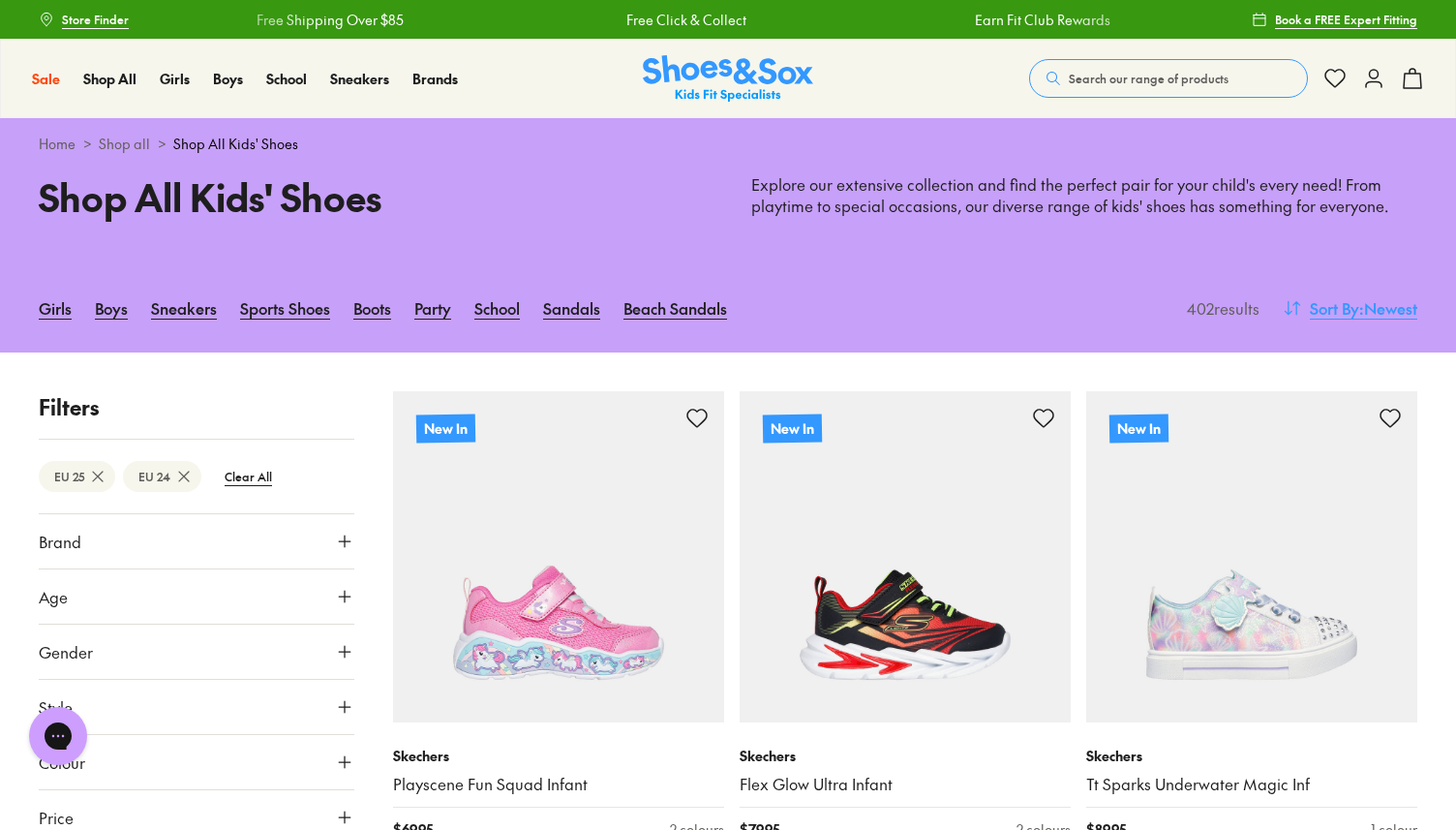 click on ":  Newest" at bounding box center (1388, 308) 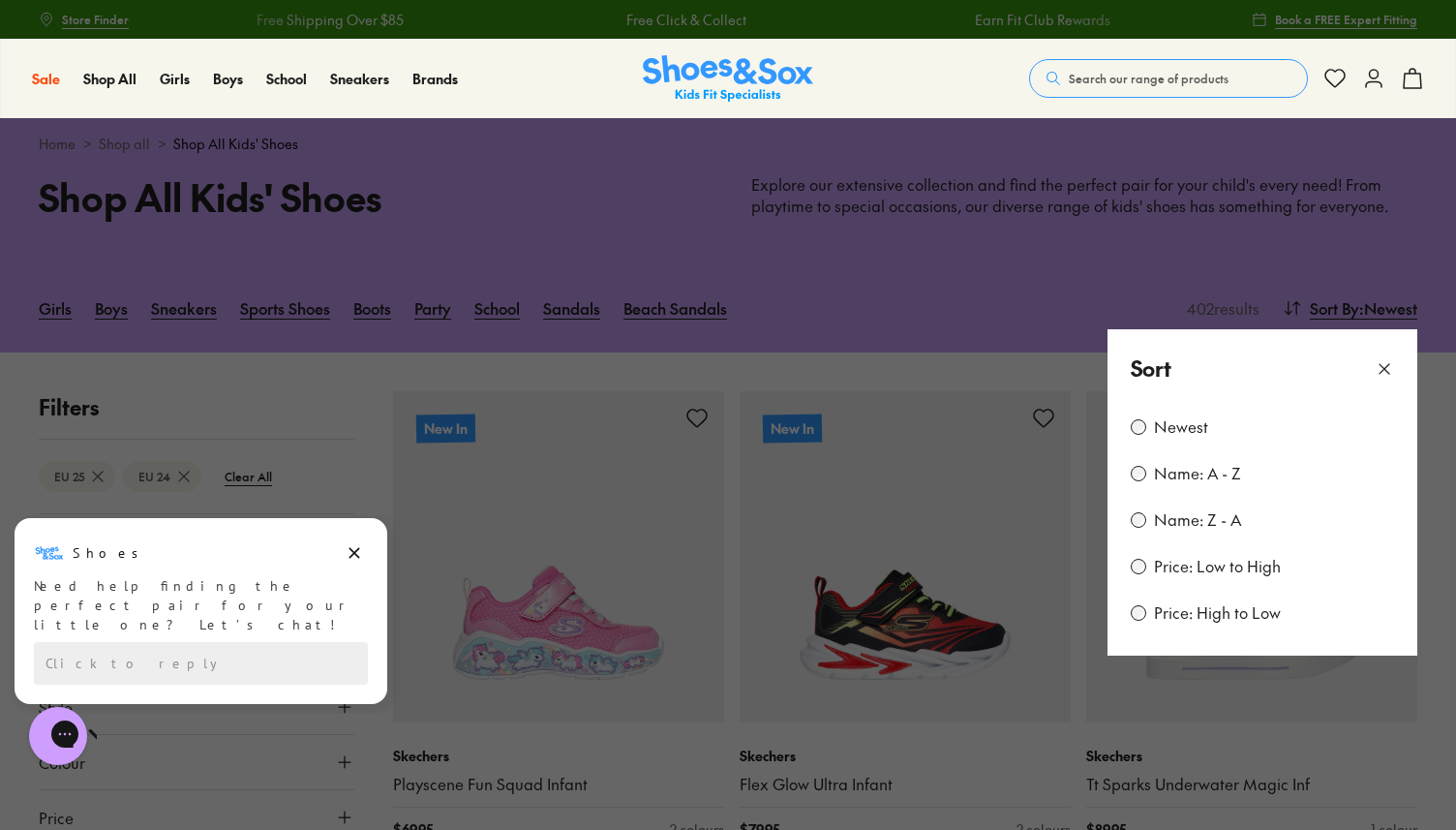 click on "Price: Low to High" at bounding box center [1217, 567] 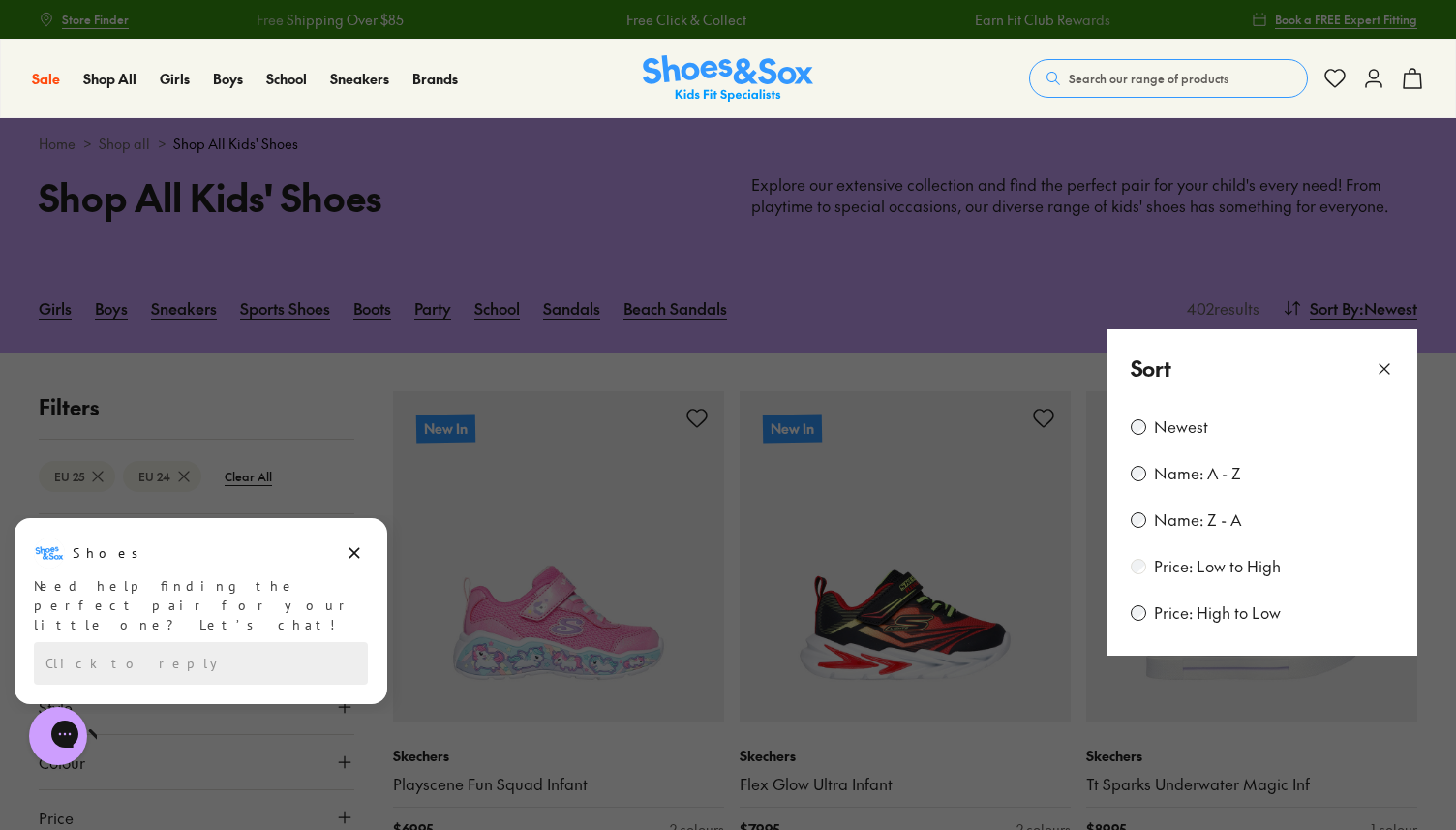 scroll, scrollTop: 200, scrollLeft: 0, axis: vertical 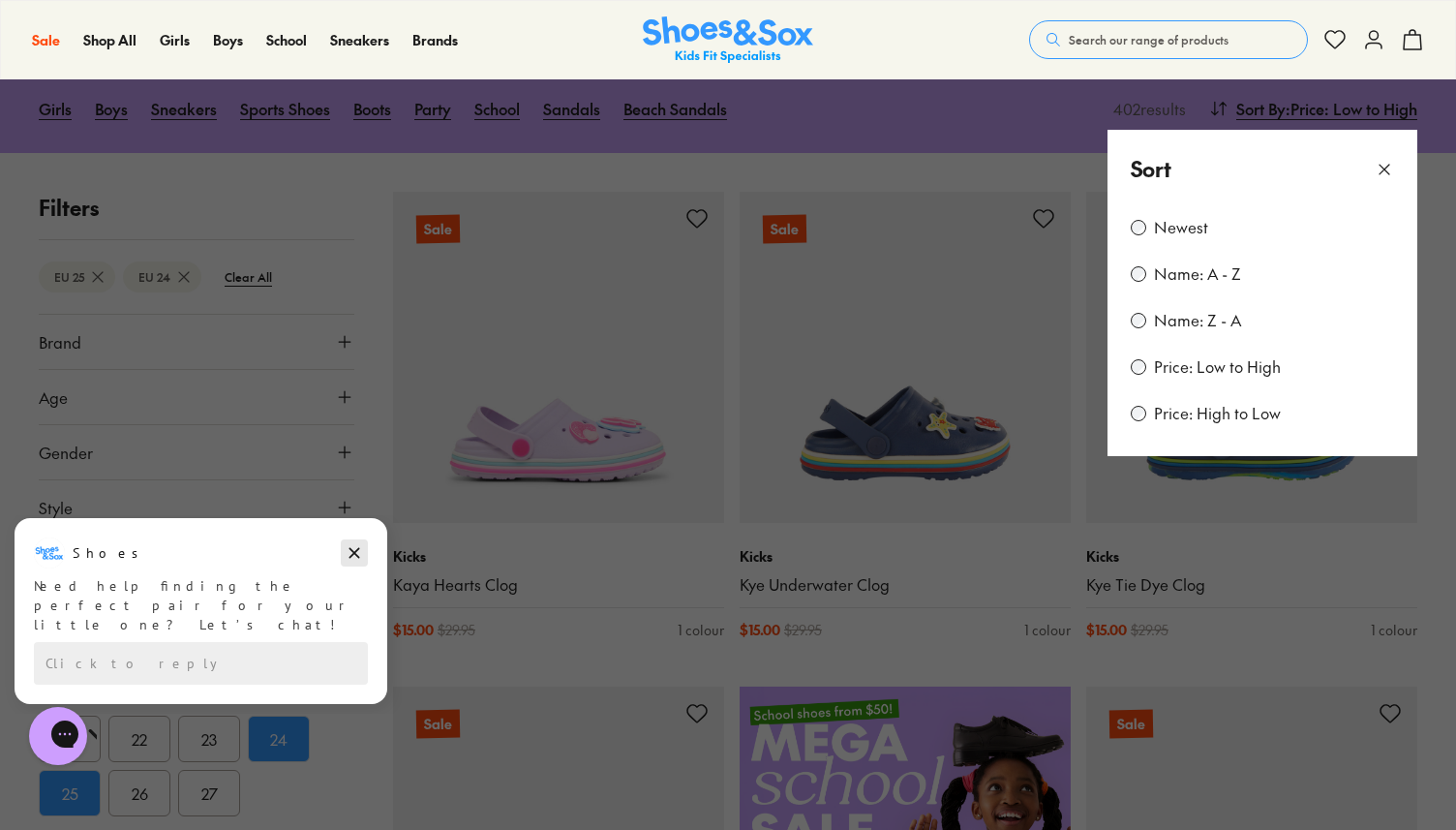 click 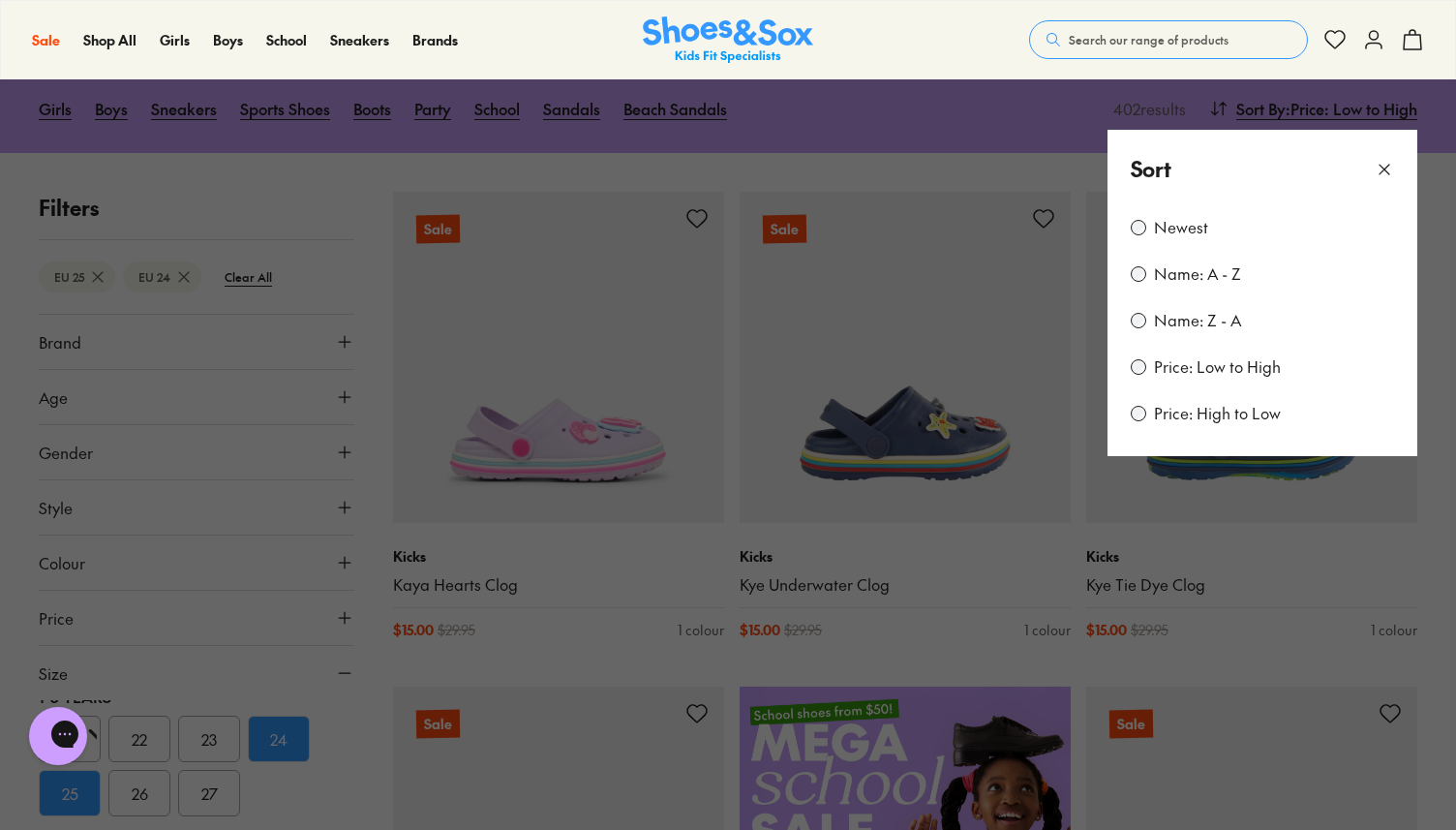 click 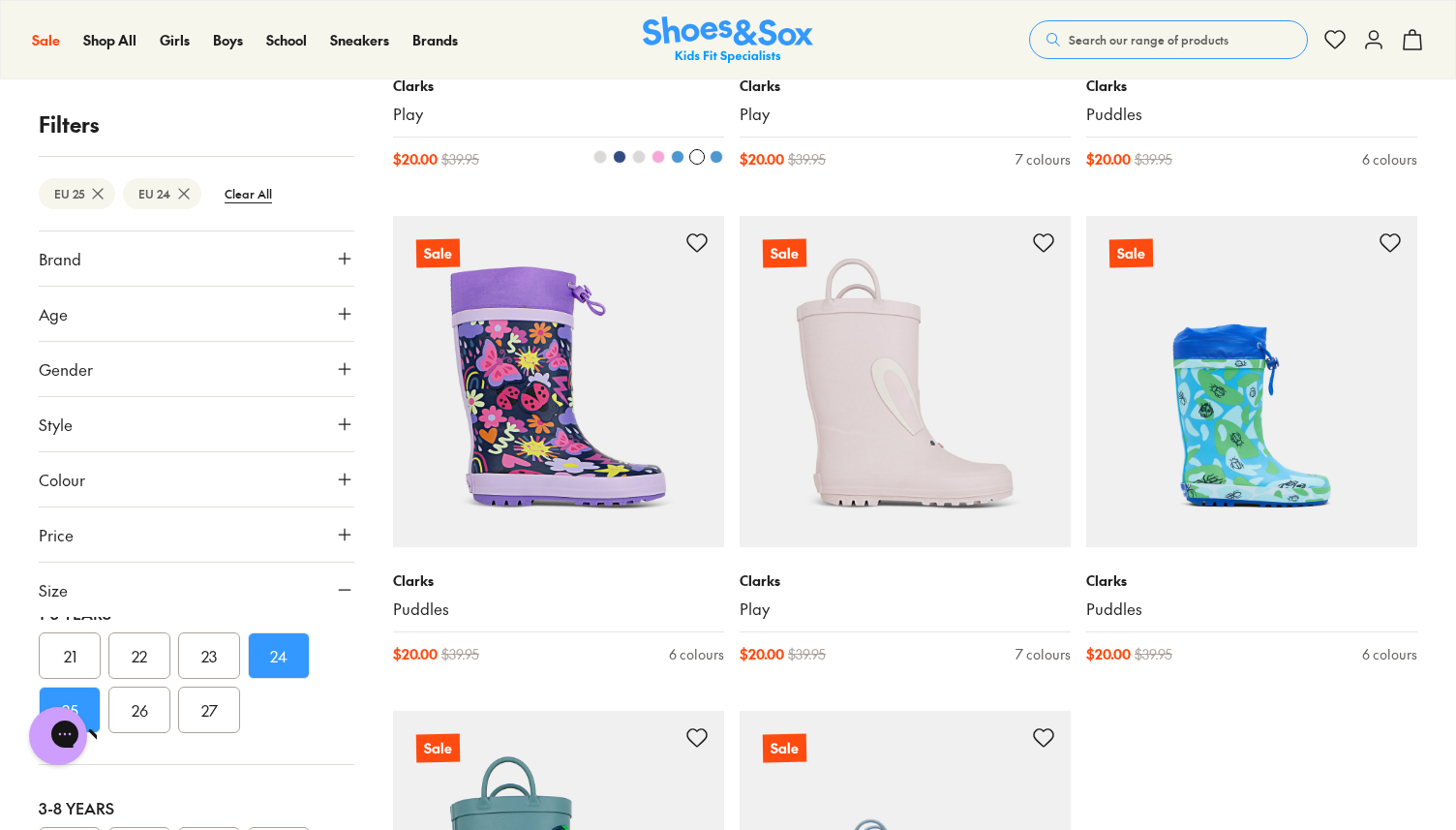 scroll, scrollTop: 4639, scrollLeft: 0, axis: vertical 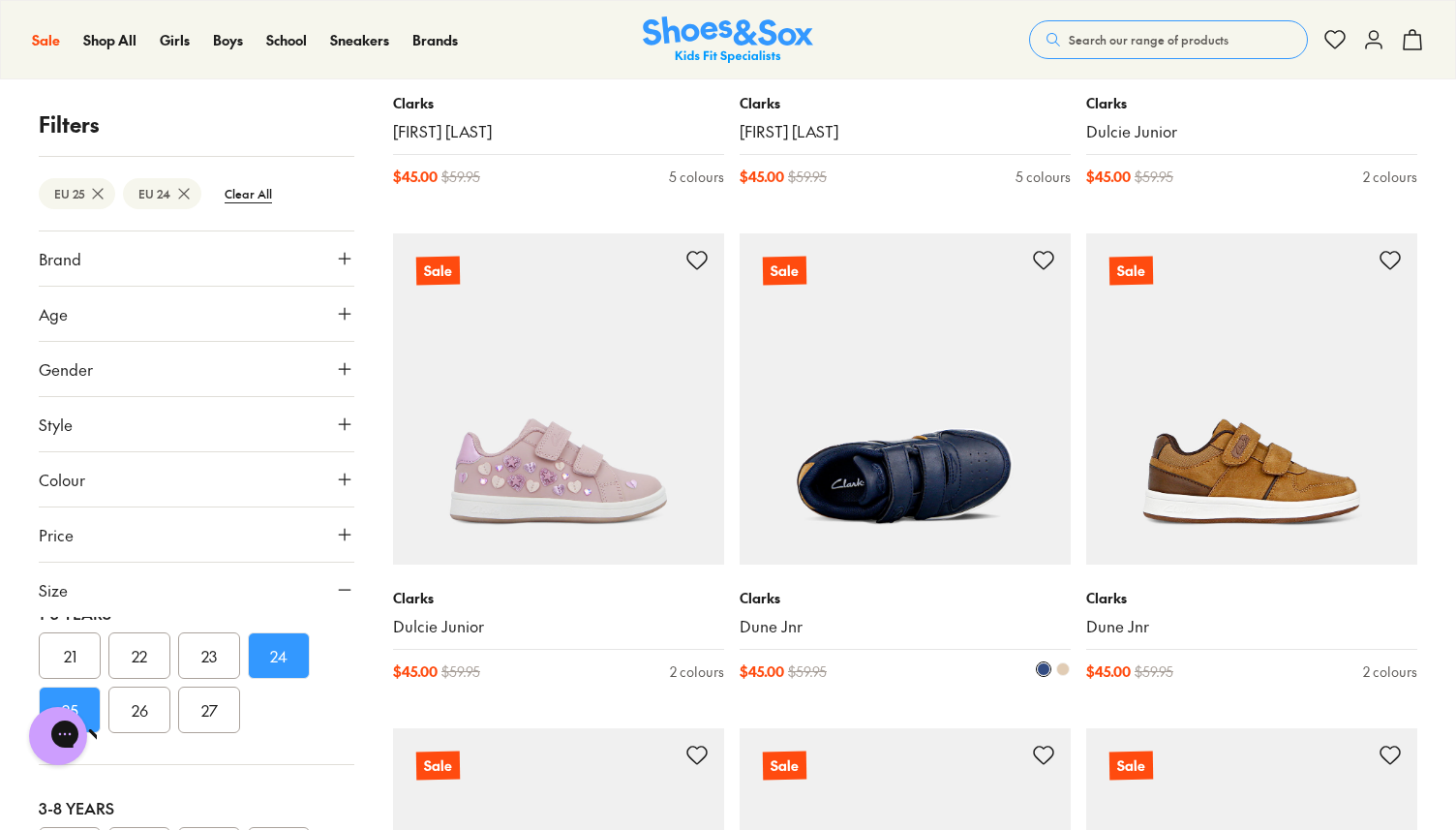 type 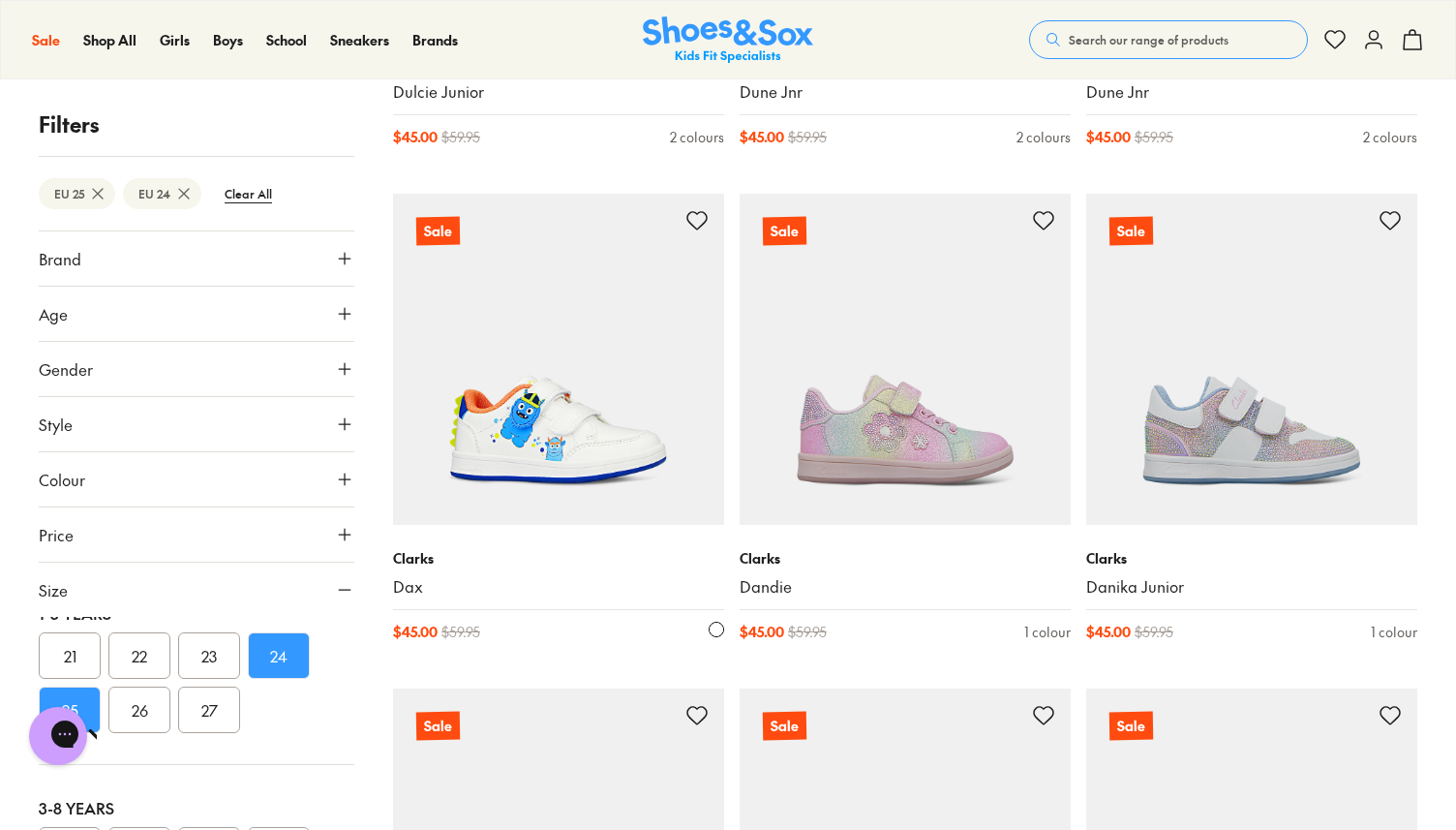 scroll, scrollTop: 14542, scrollLeft: 0, axis: vertical 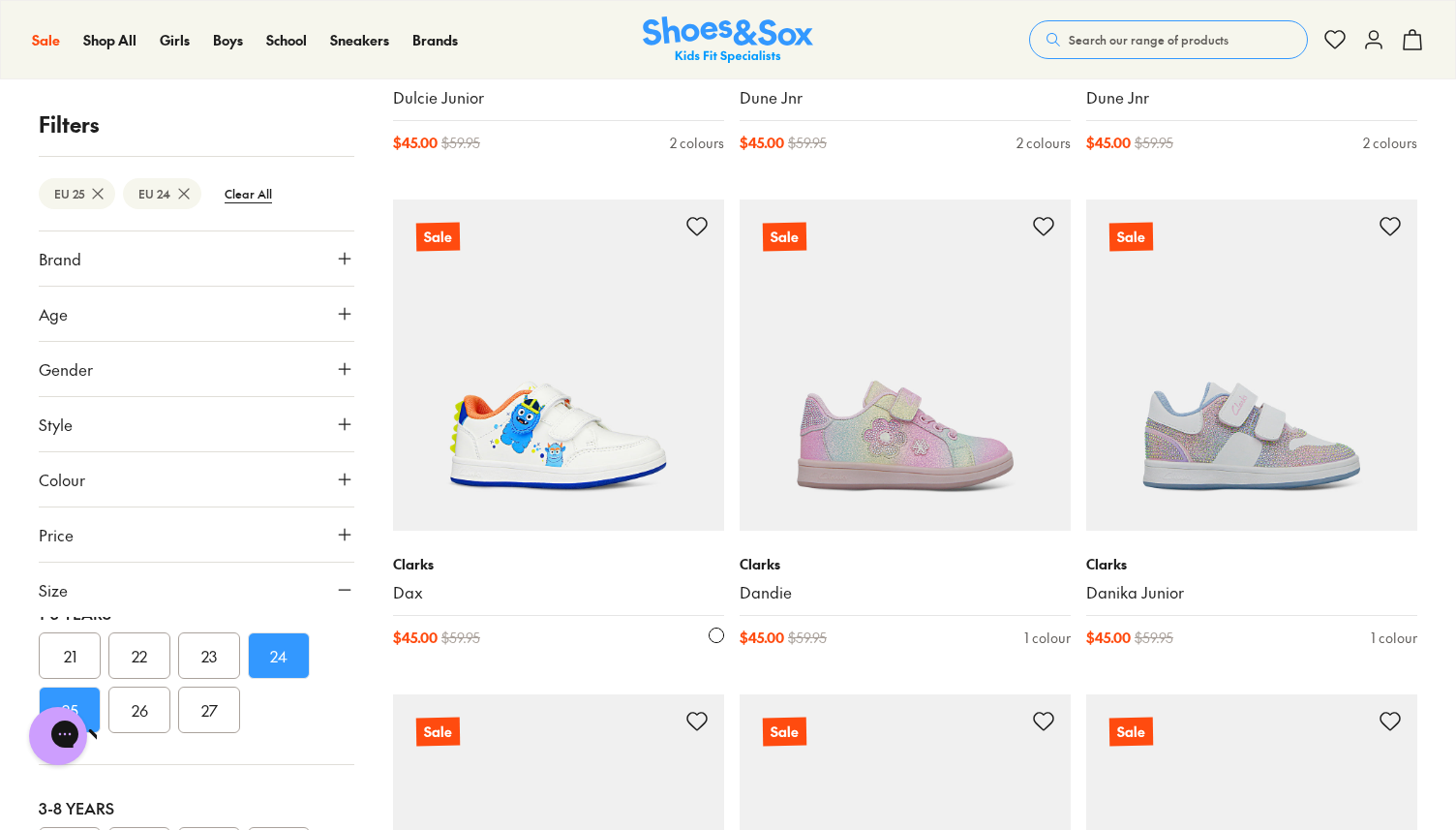 click at bounding box center (559, 365) 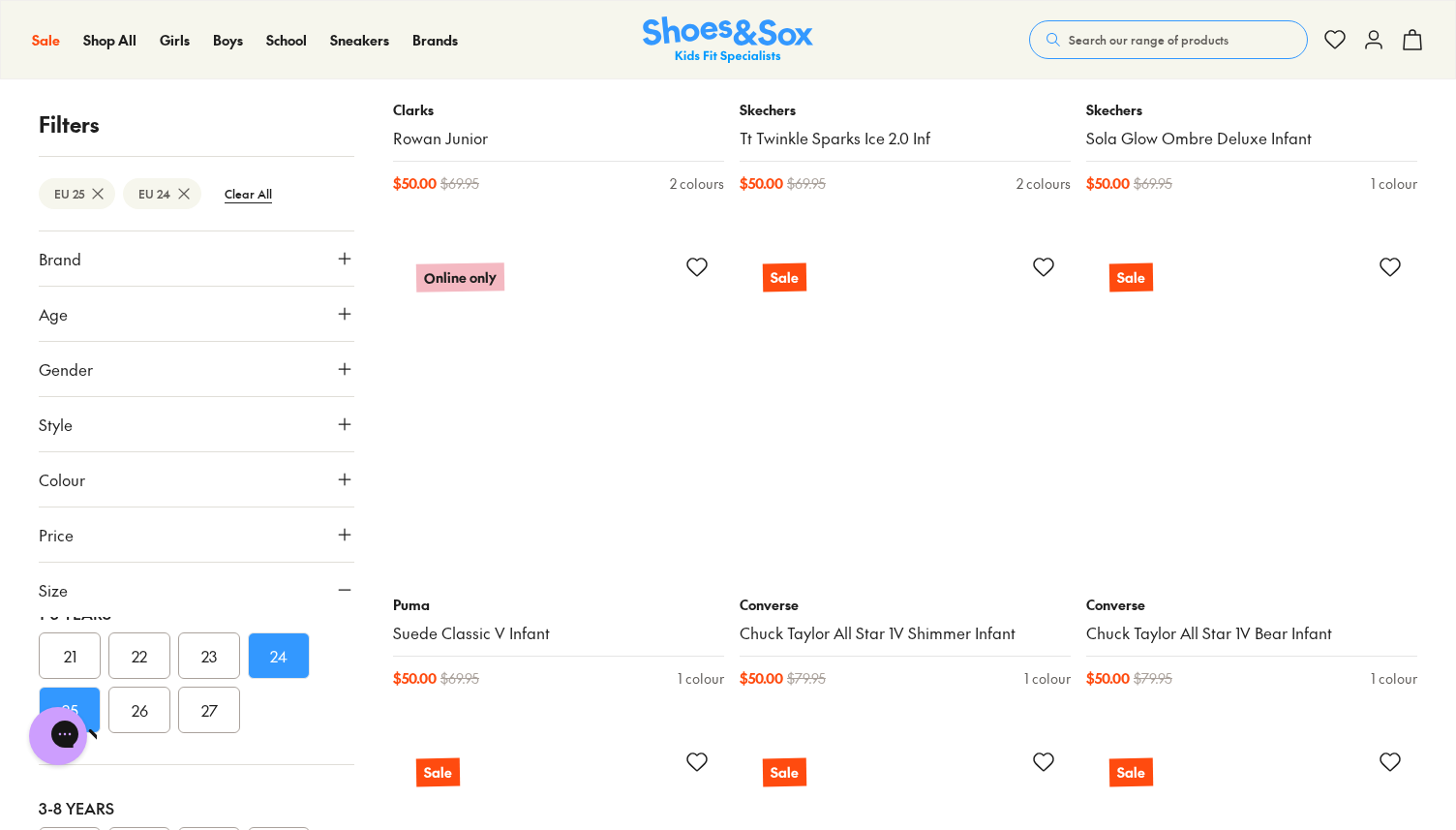 scroll, scrollTop: 19450, scrollLeft: 0, axis: vertical 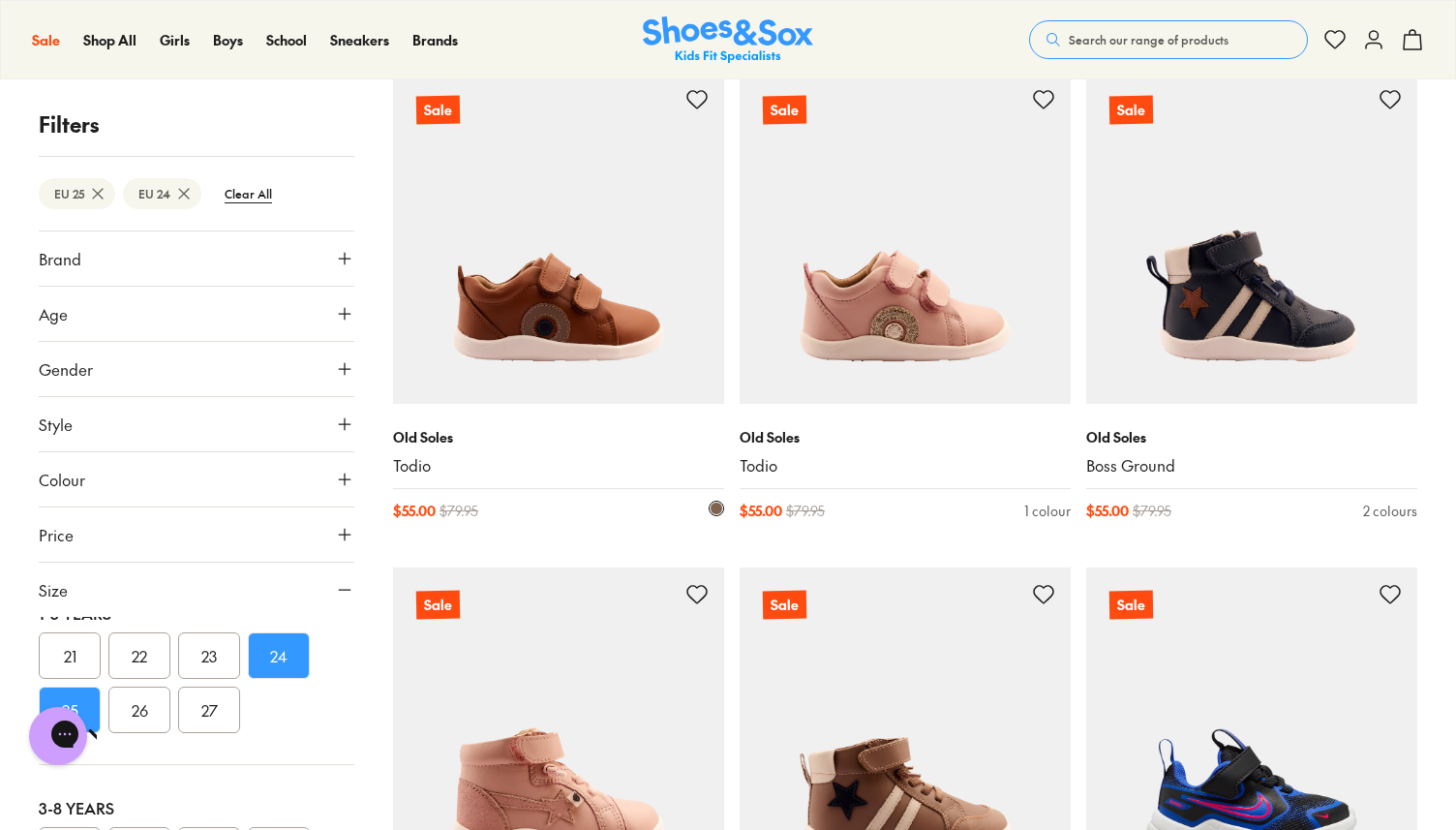 click at bounding box center (559, 238) 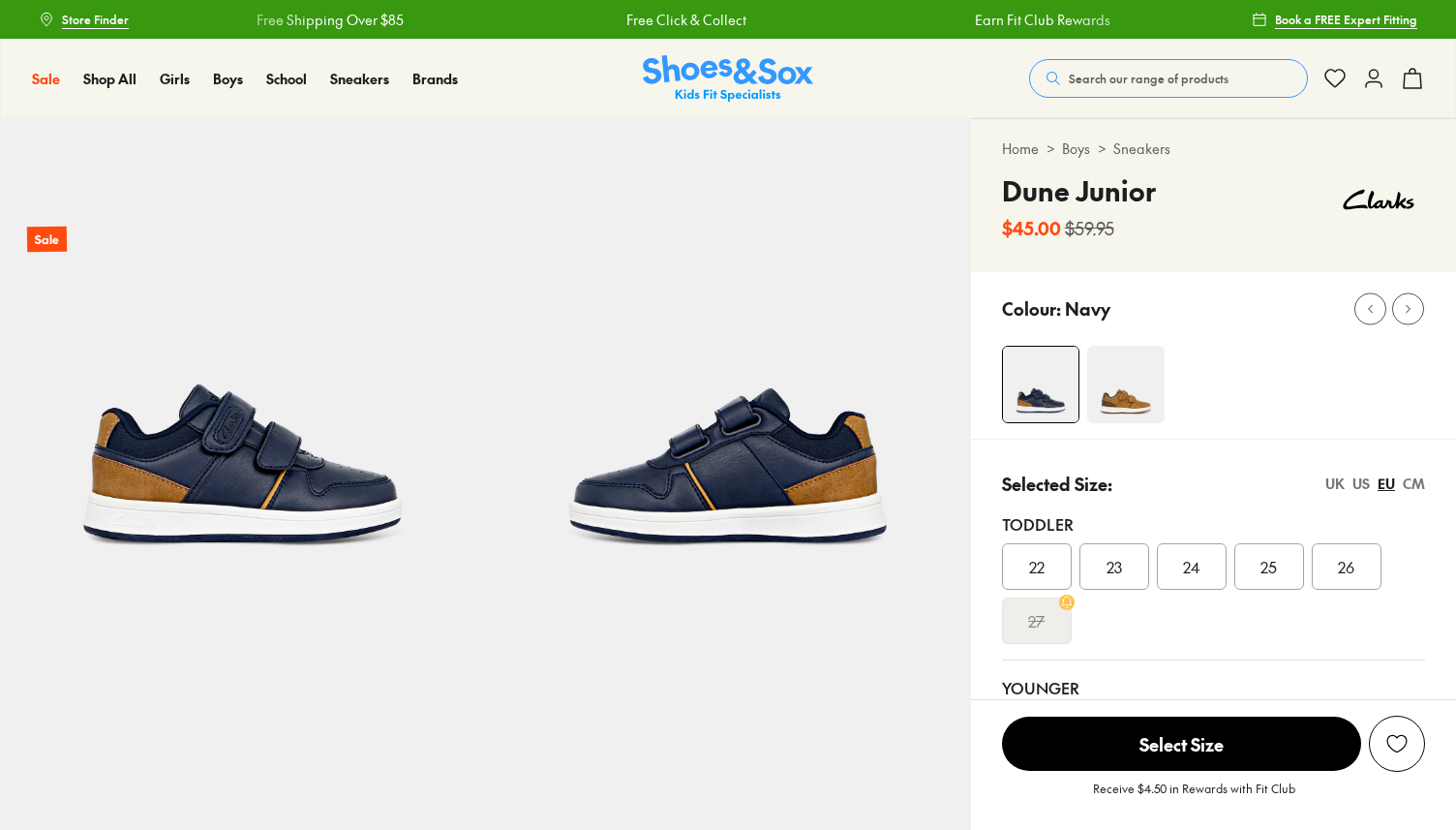 select on "*" 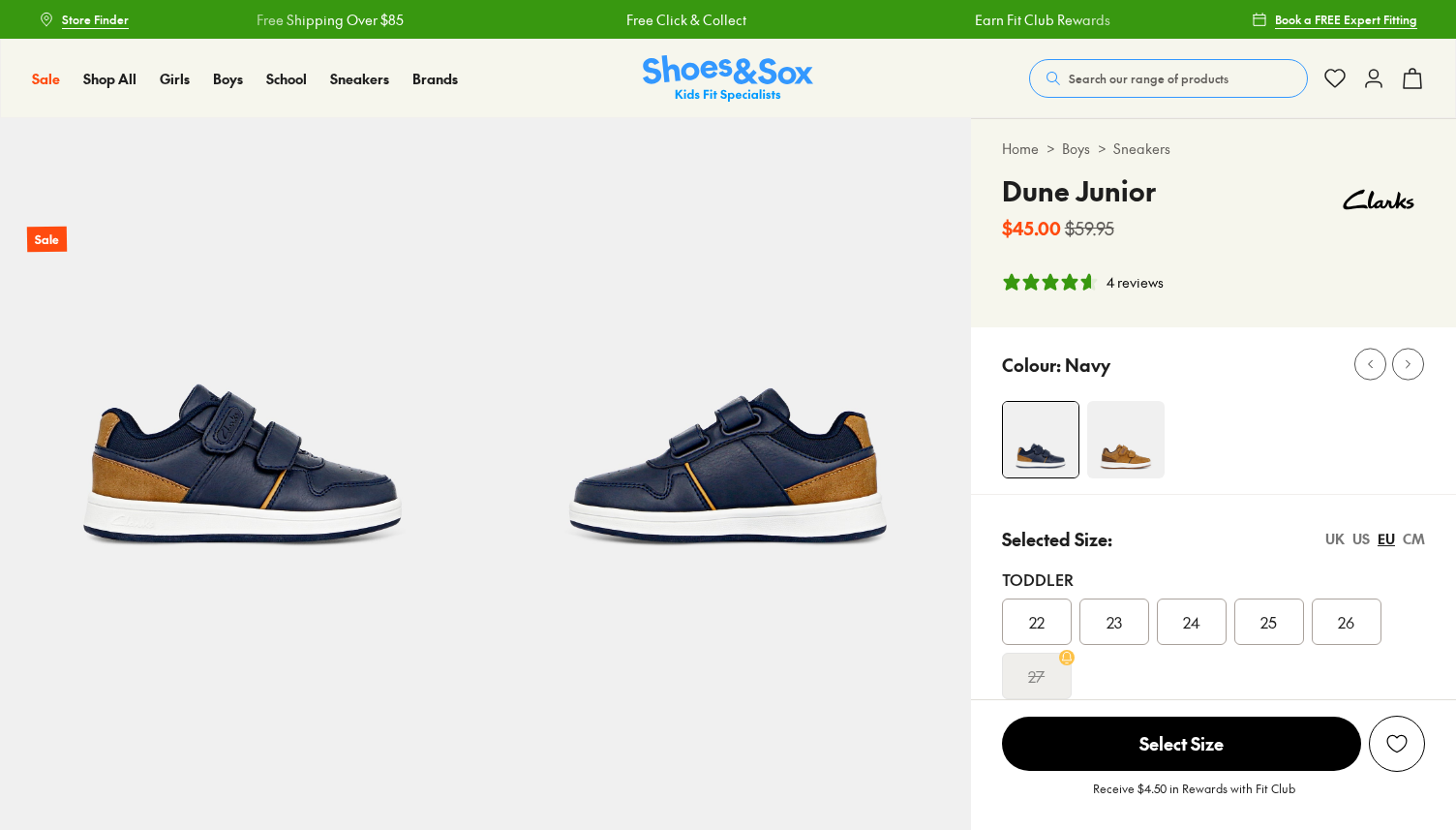 scroll, scrollTop: 0, scrollLeft: 0, axis: both 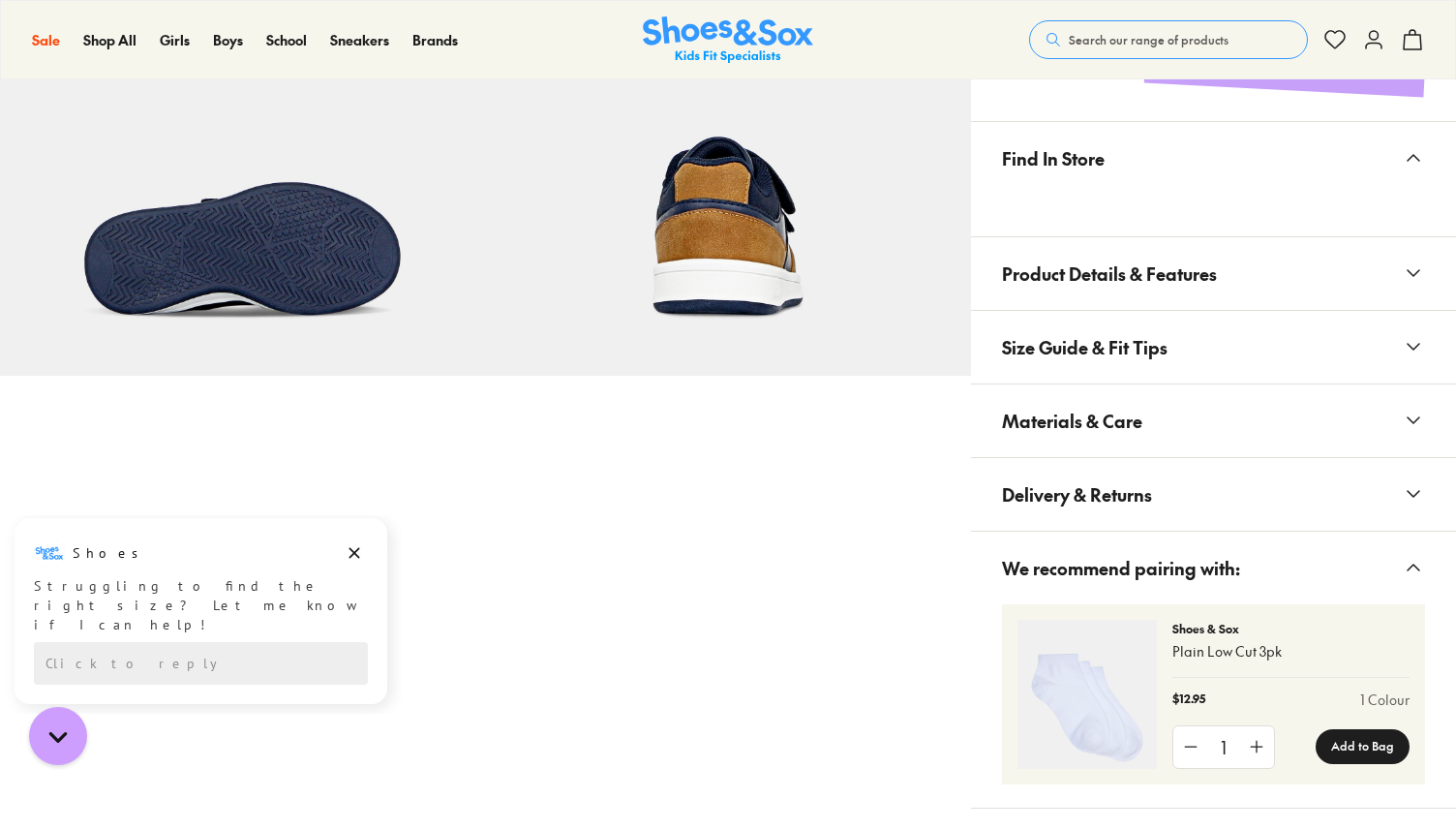 click on "Product Details & Features" at bounding box center (1213, 273) 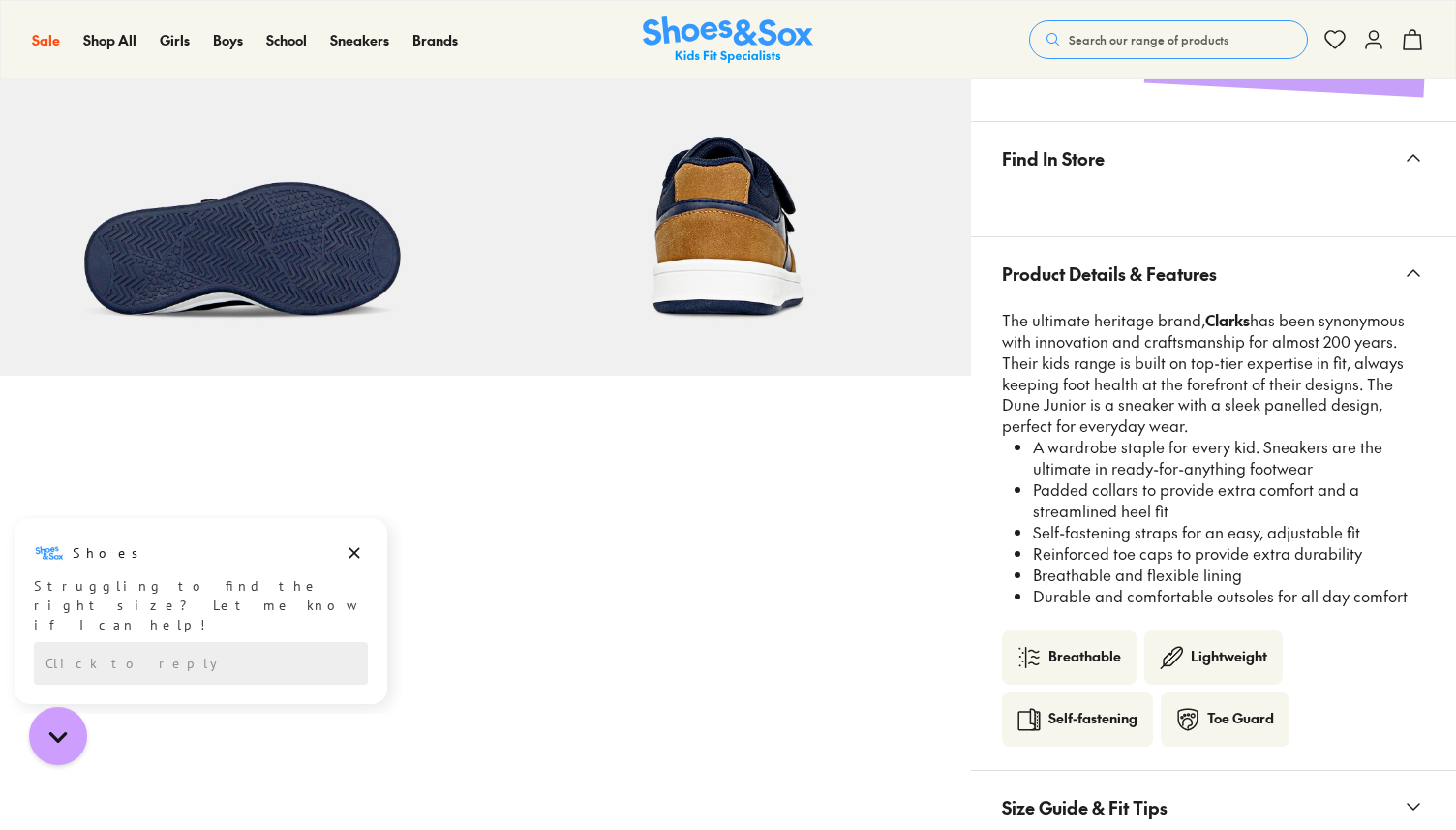 click on "Product Details & Features" at bounding box center (1213, 273) 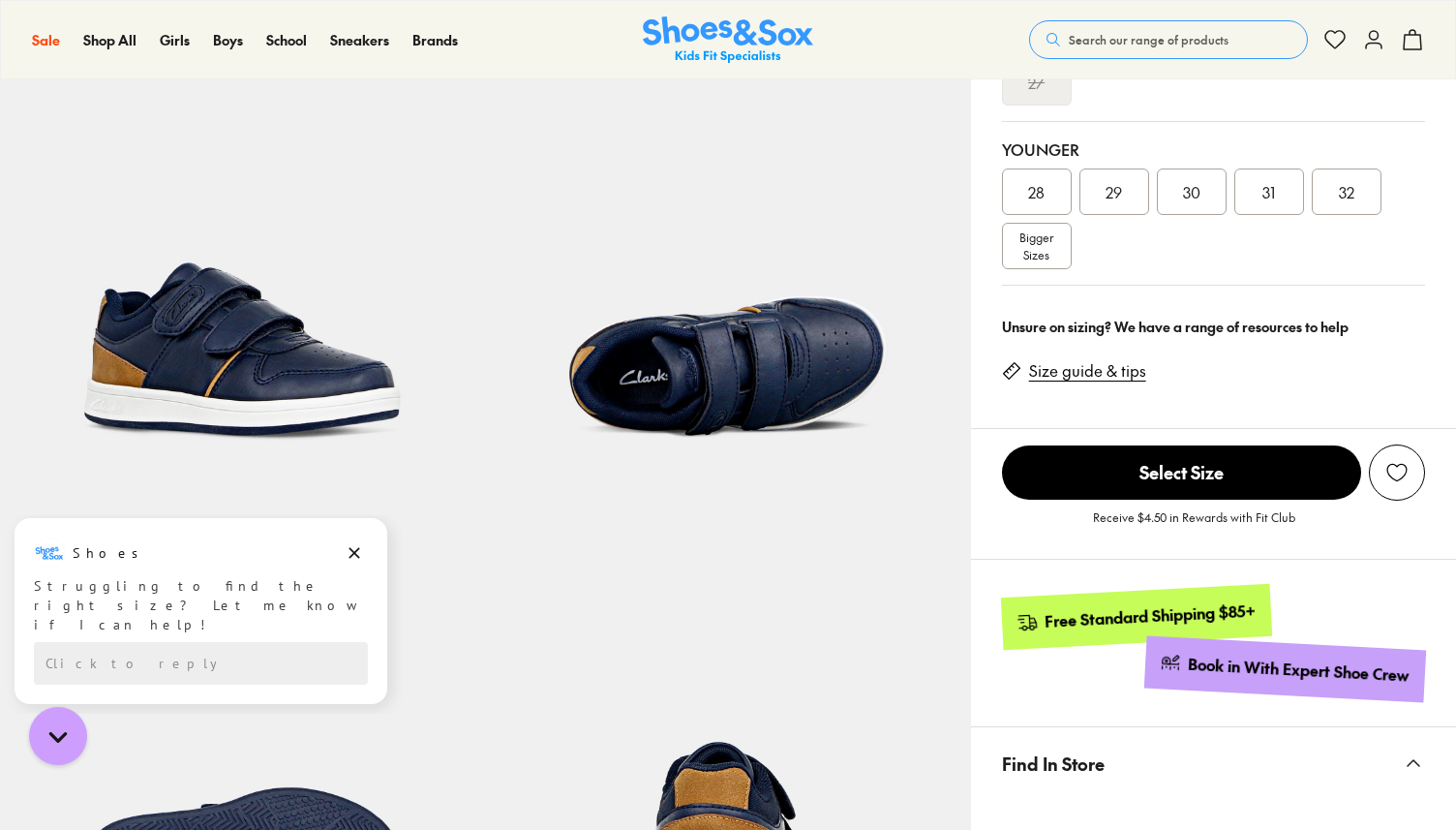 scroll, scrollTop: 247, scrollLeft: 0, axis: vertical 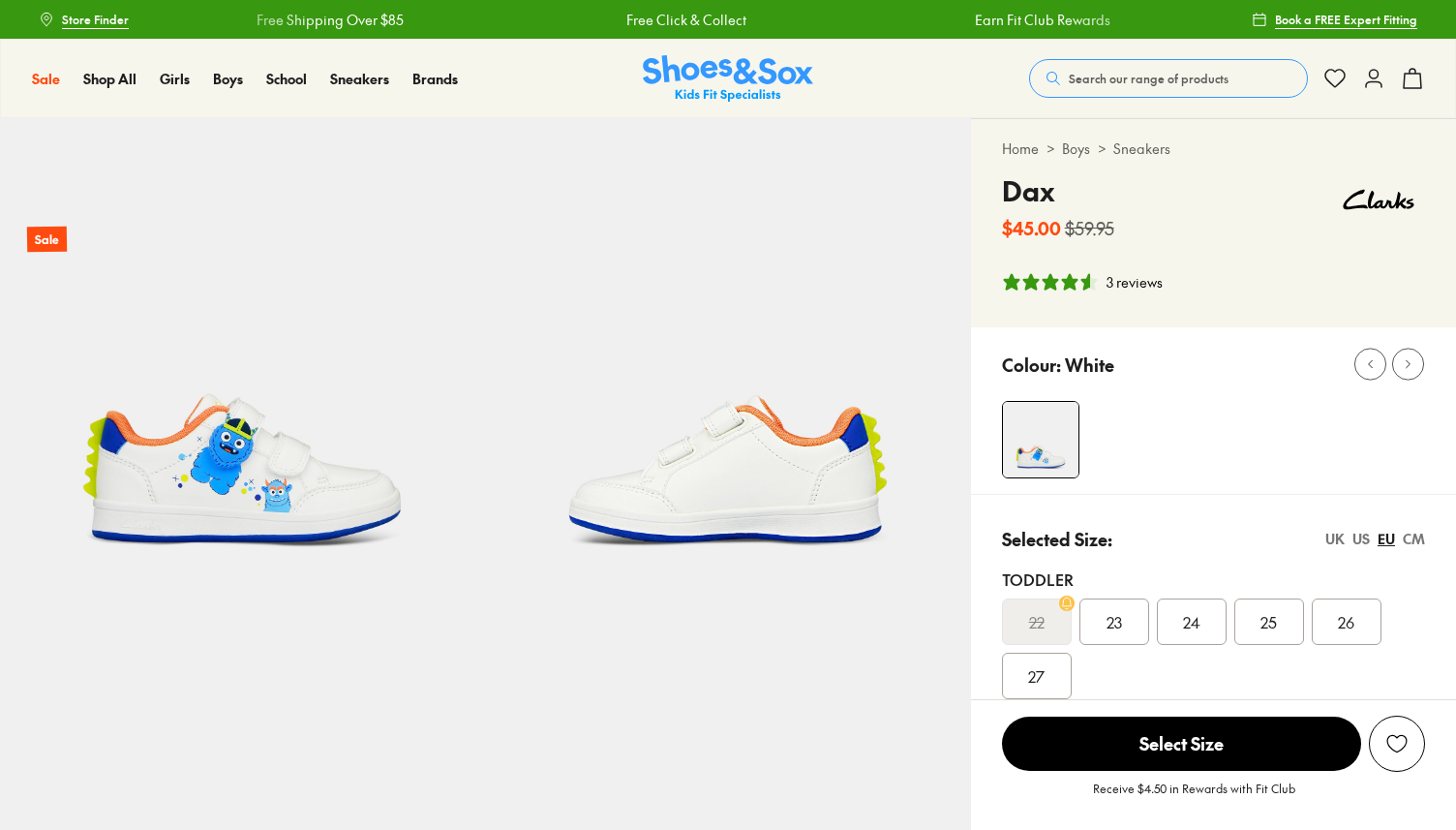 select on "*" 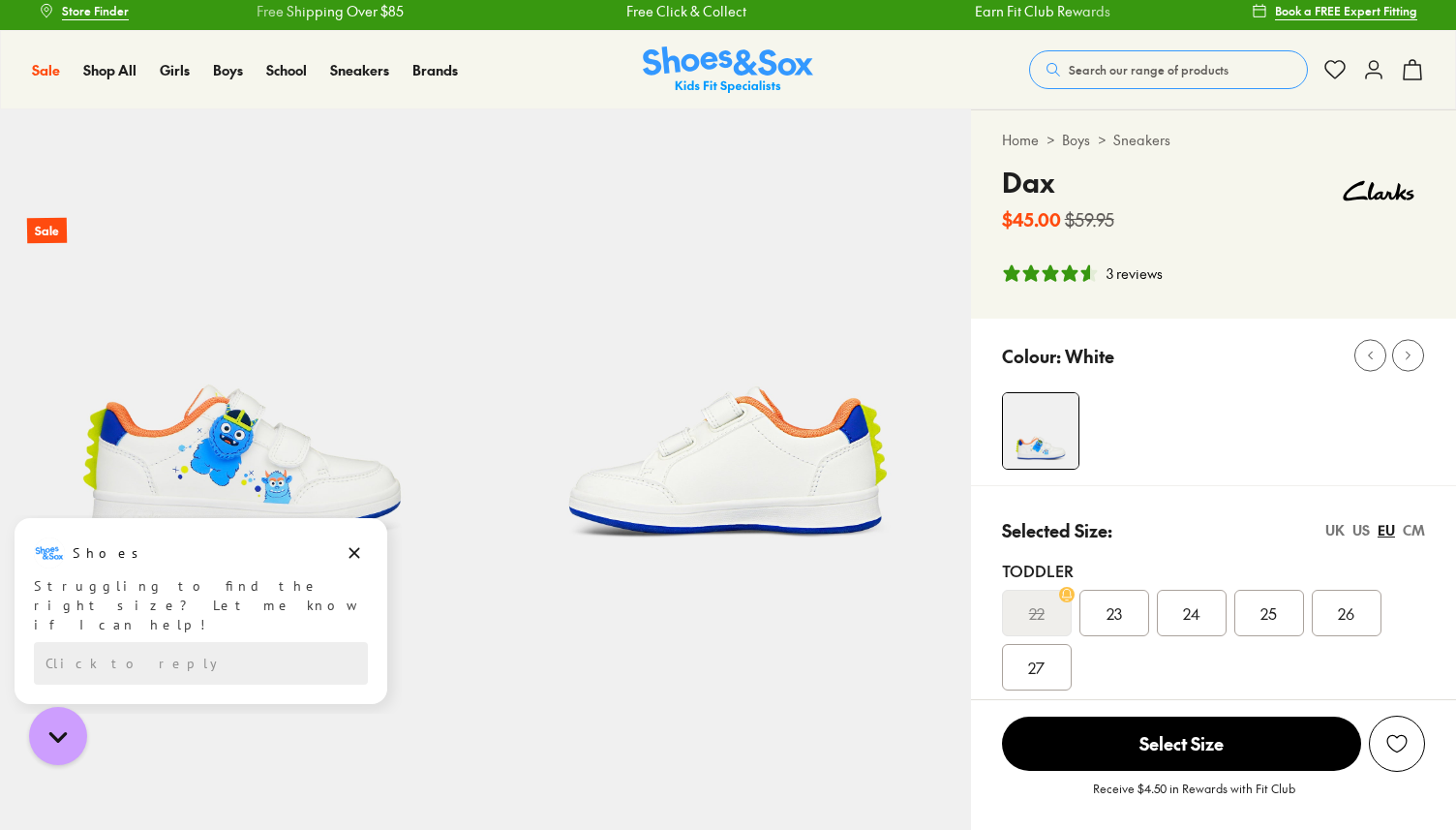 scroll, scrollTop: 0, scrollLeft: 0, axis: both 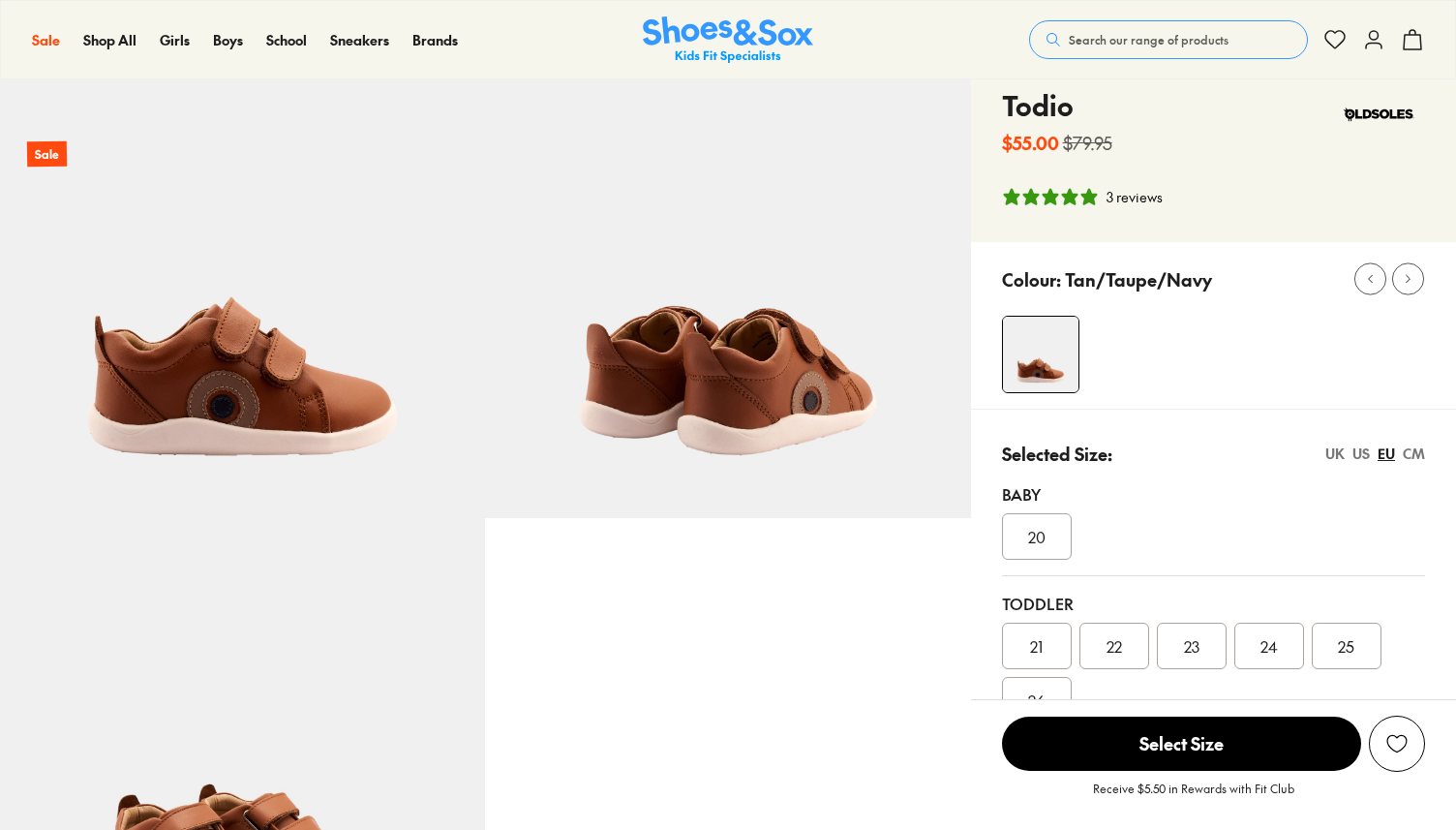 select on "*" 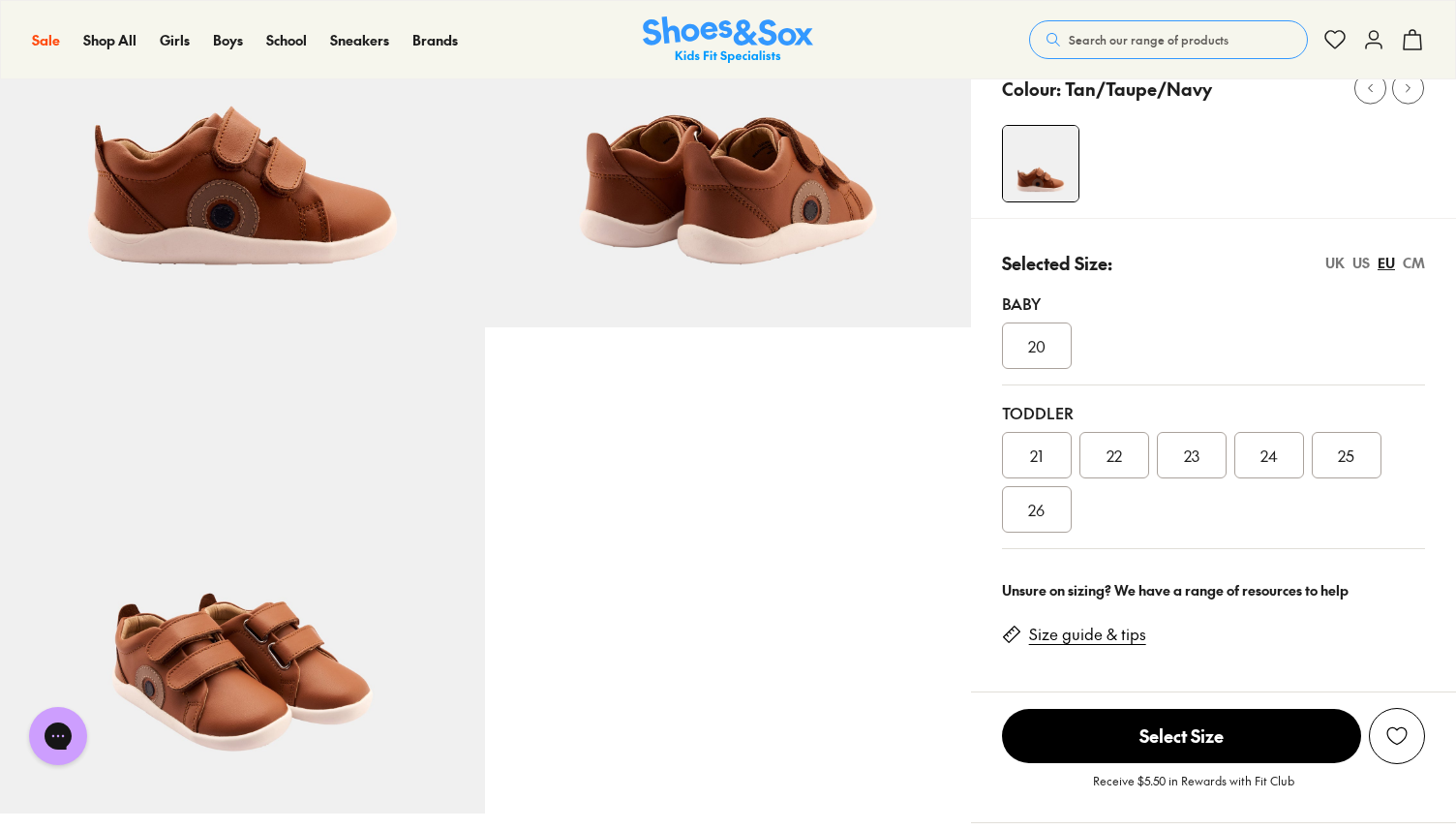scroll, scrollTop: 0, scrollLeft: 0, axis: both 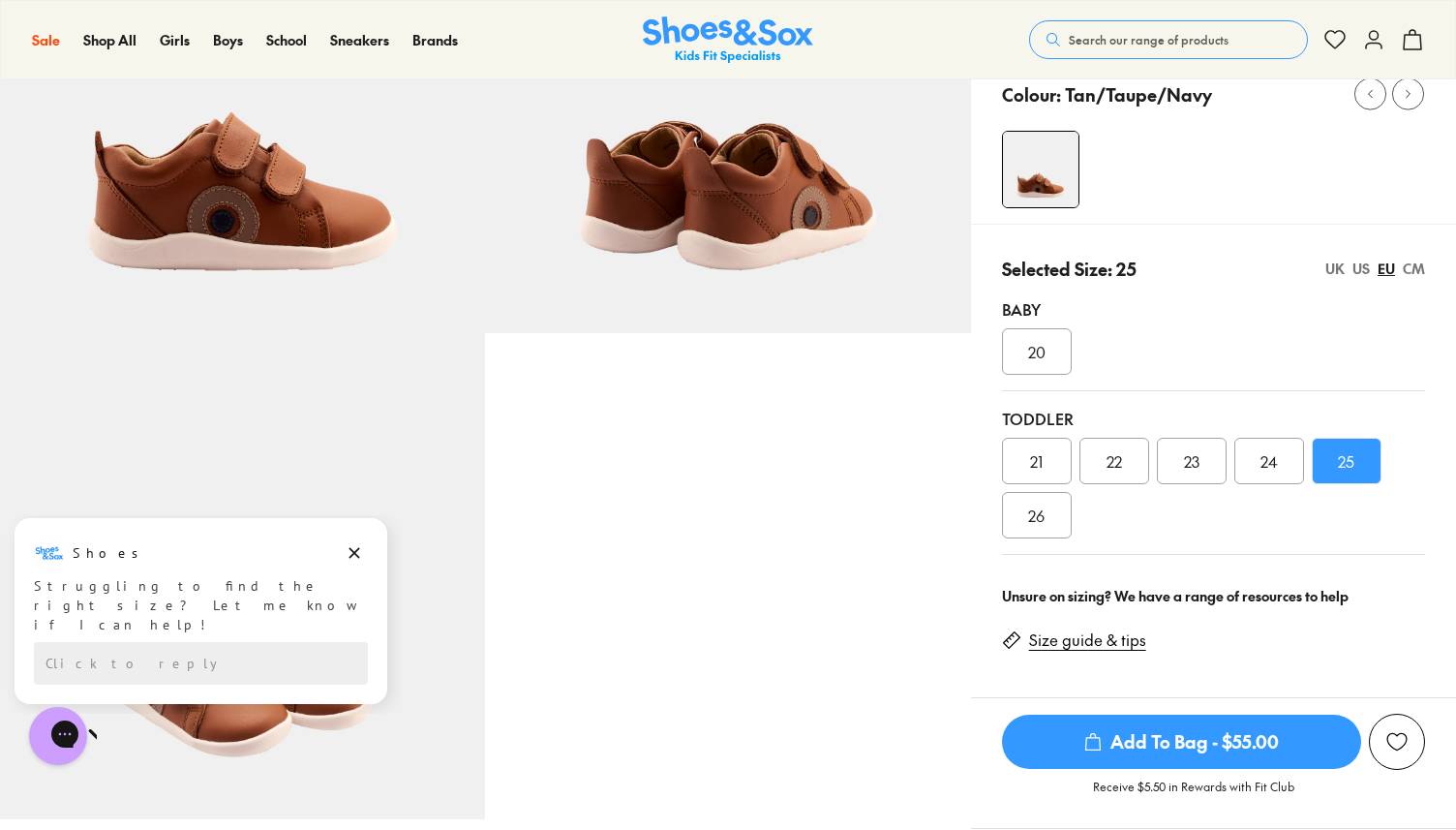 click 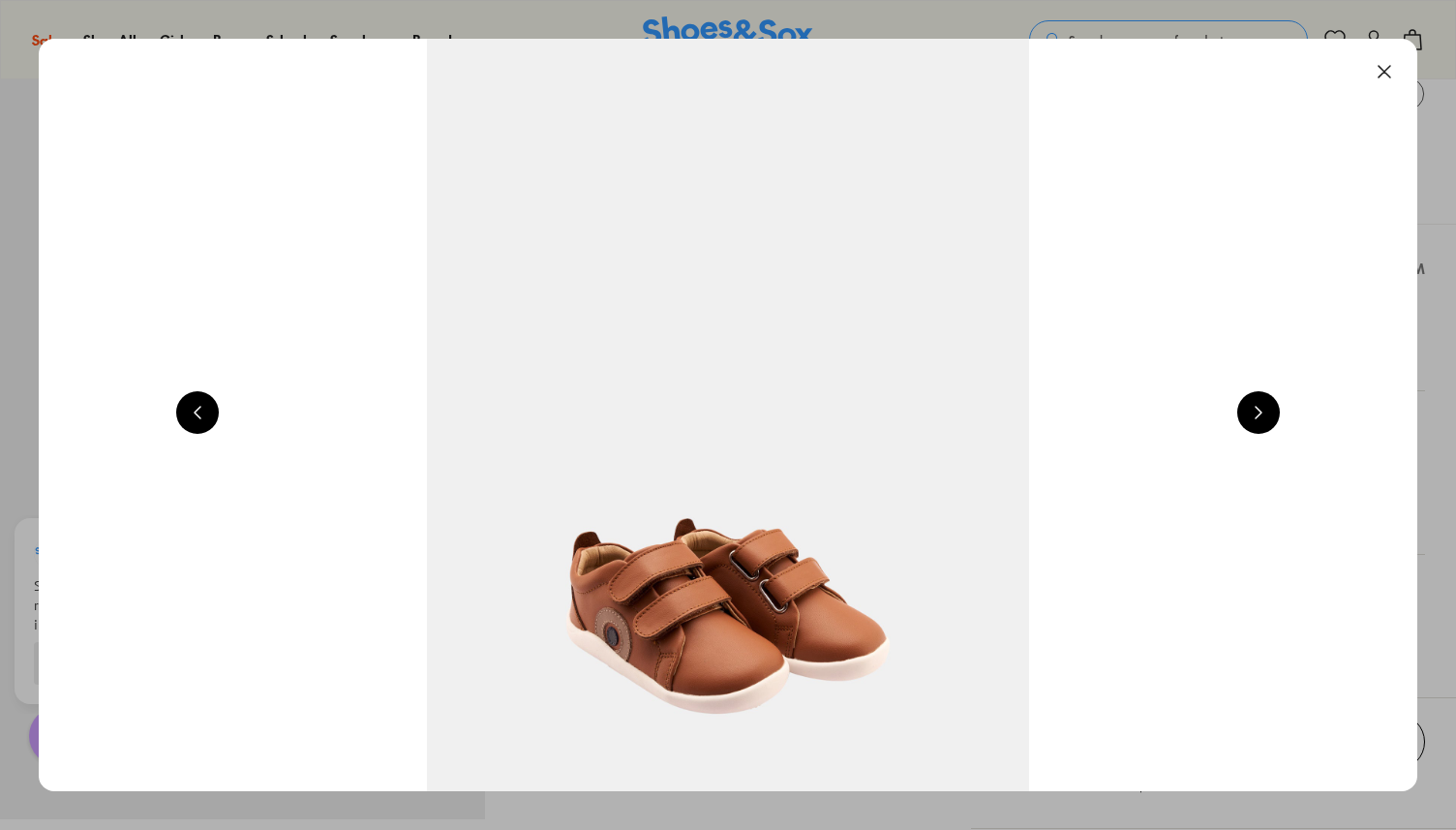 scroll, scrollTop: 0, scrollLeft: 1386, axis: horizontal 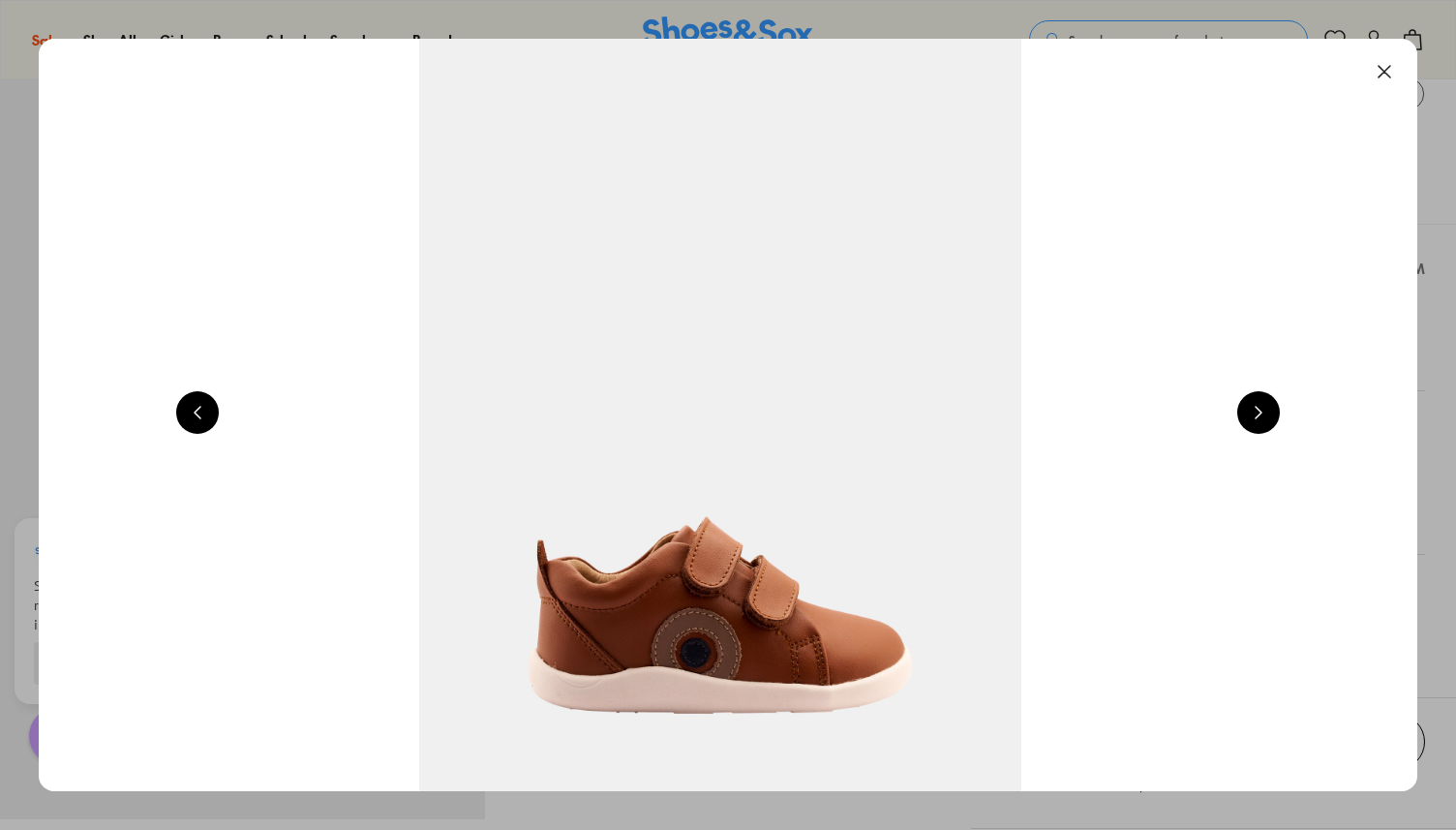 click at bounding box center [1384, 72] 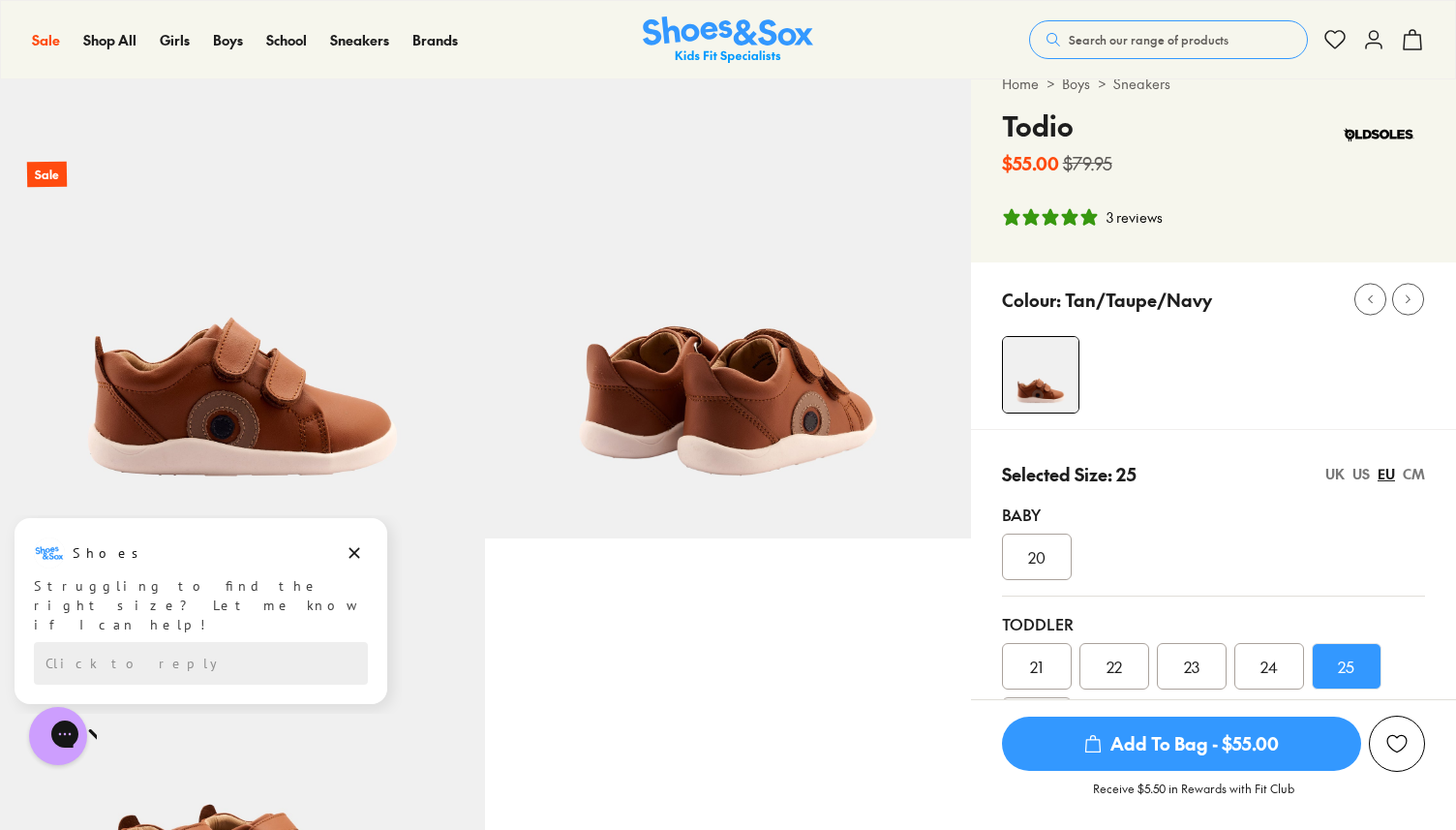 scroll, scrollTop: 74, scrollLeft: 0, axis: vertical 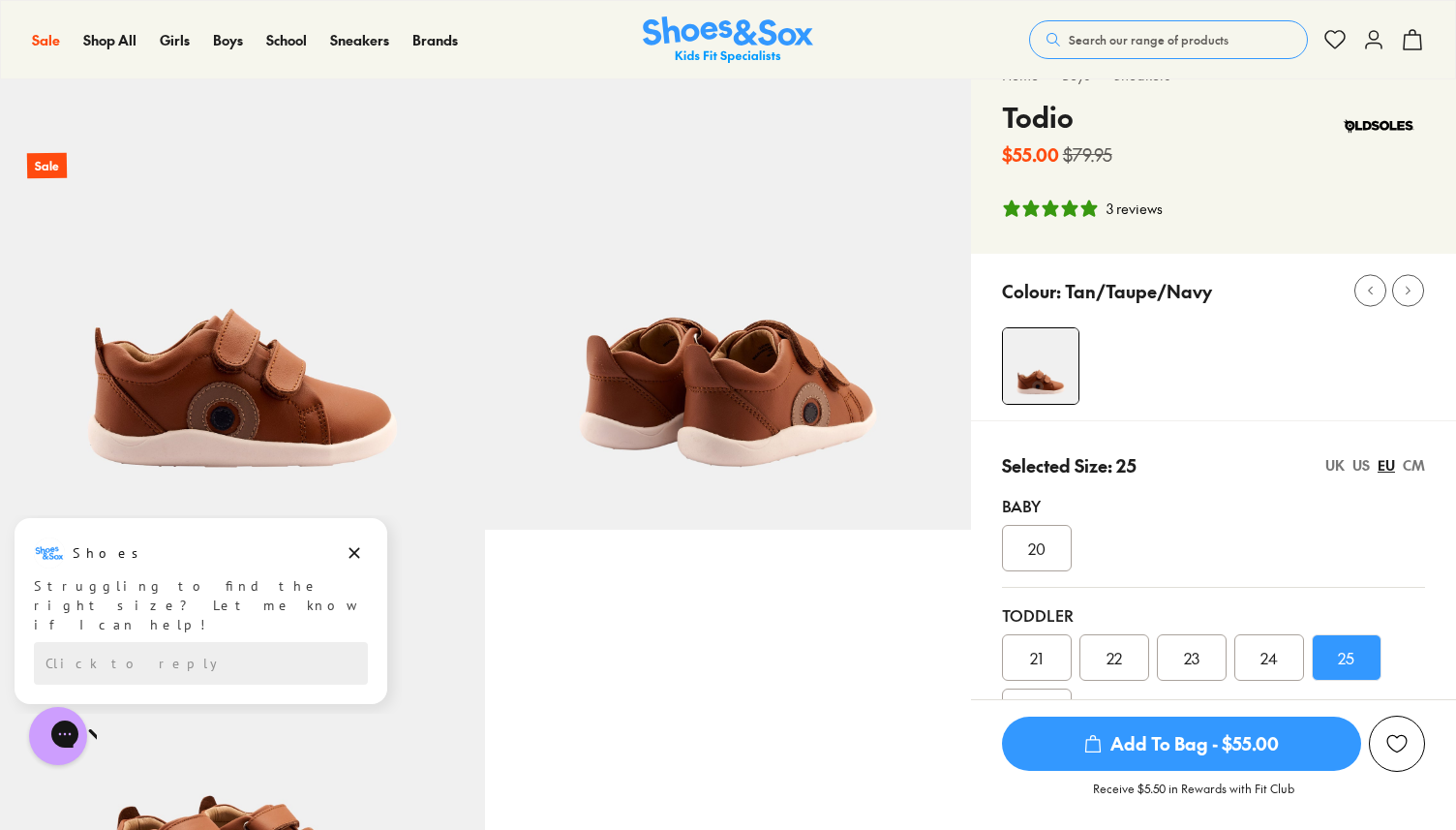 click on "Add To Bag - $55.00" at bounding box center (1181, 744) 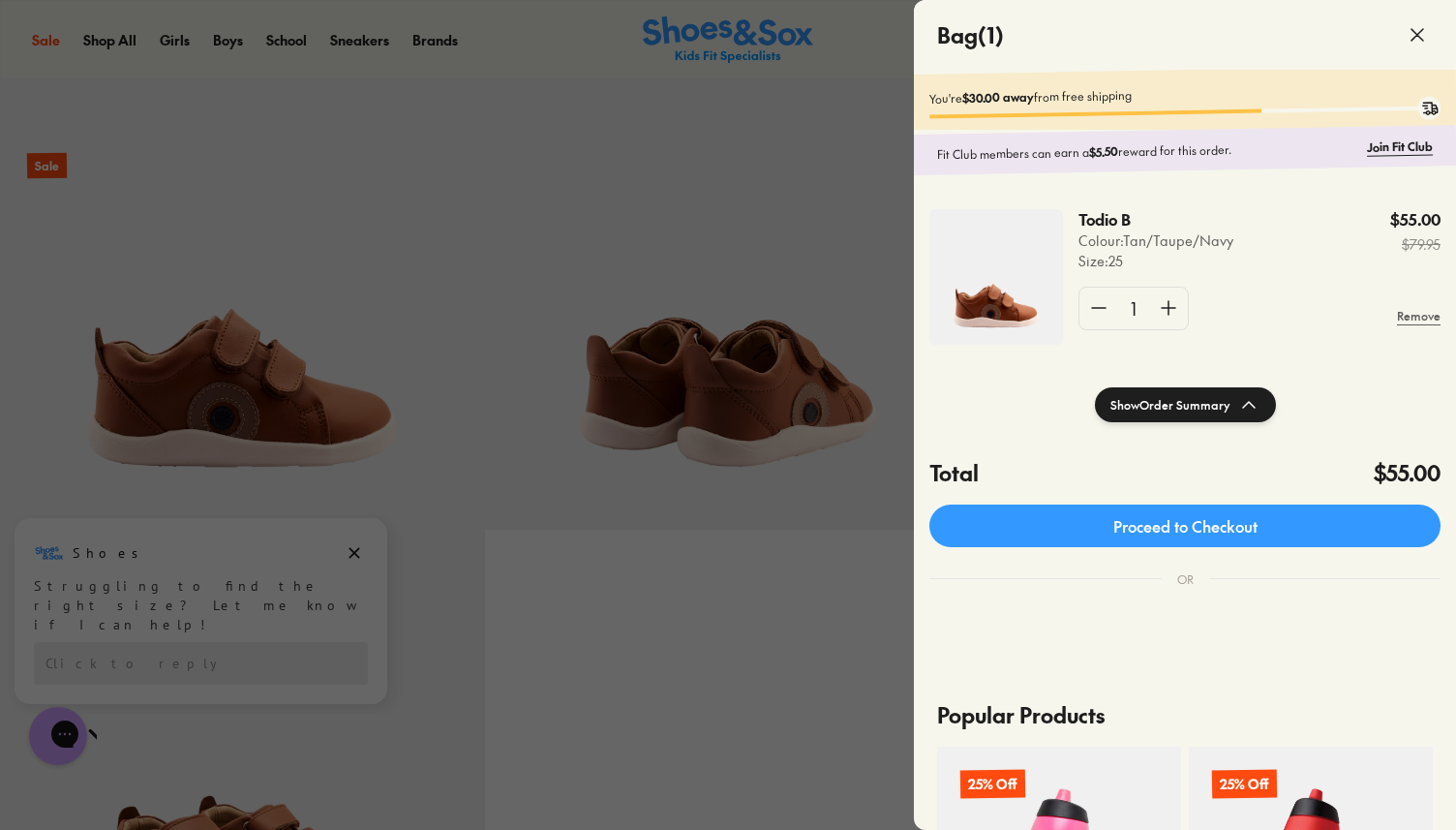 click 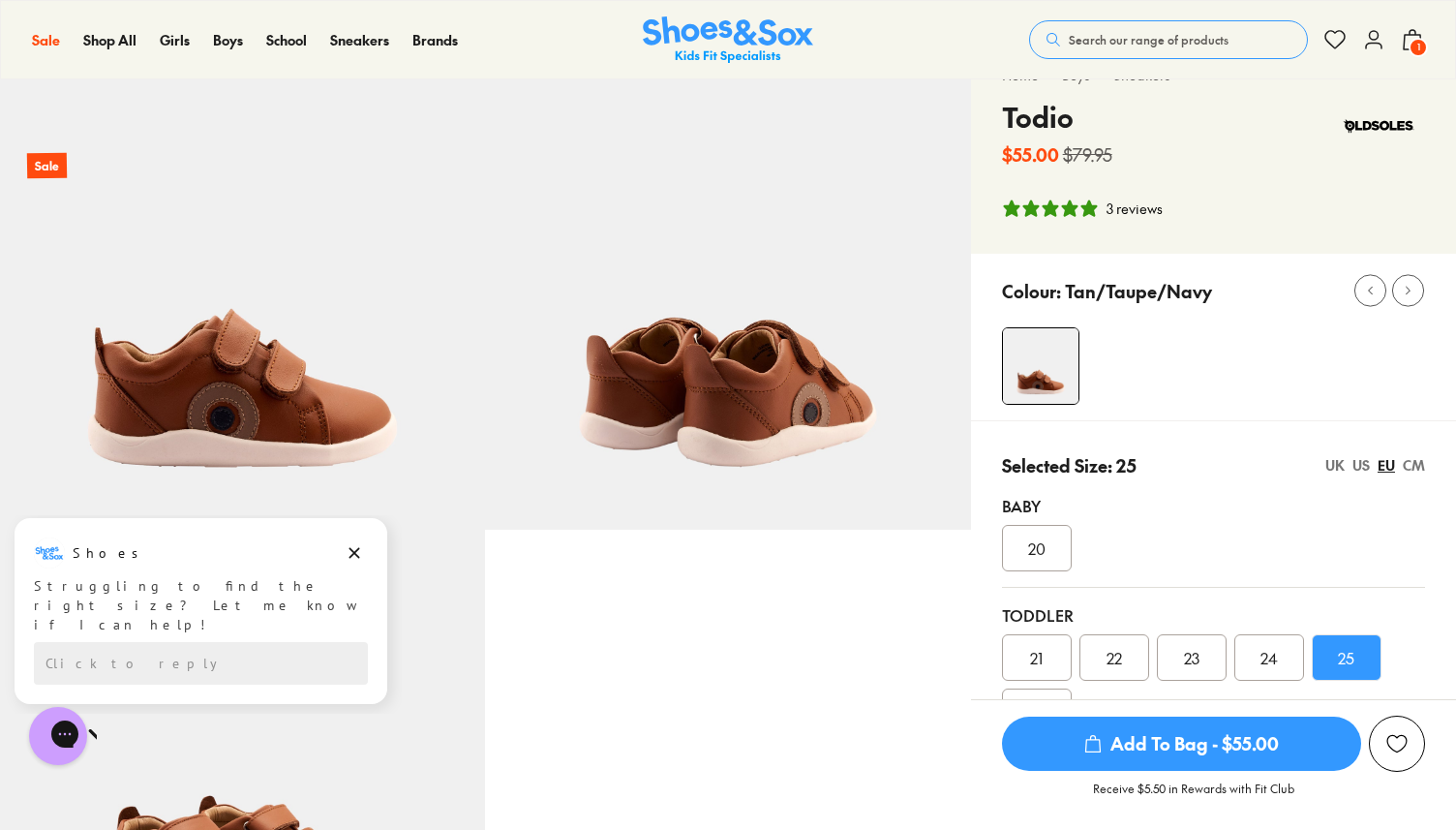 scroll, scrollTop: 0, scrollLeft: 0, axis: both 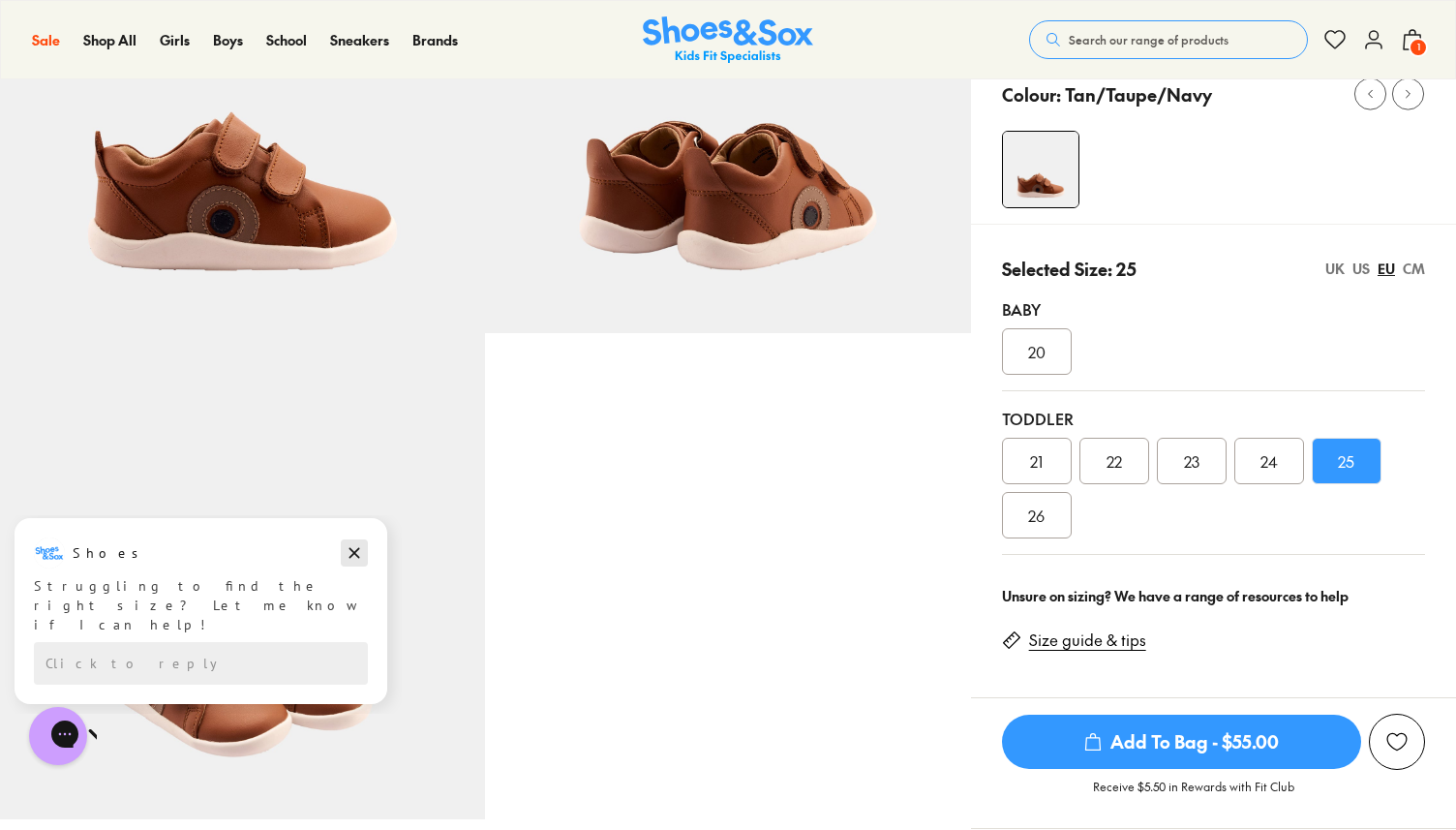 click 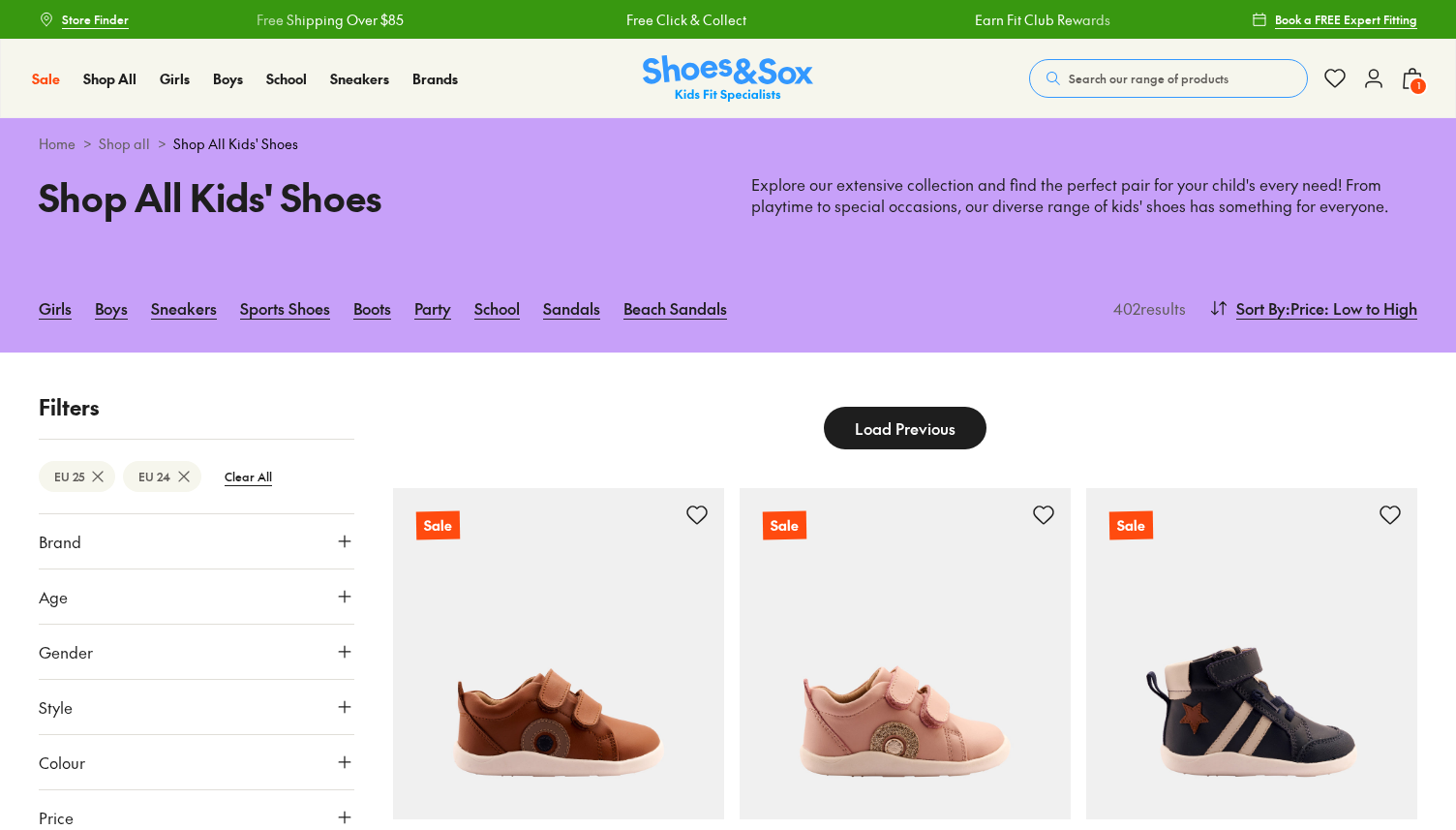 scroll, scrollTop: 252, scrollLeft: 0, axis: vertical 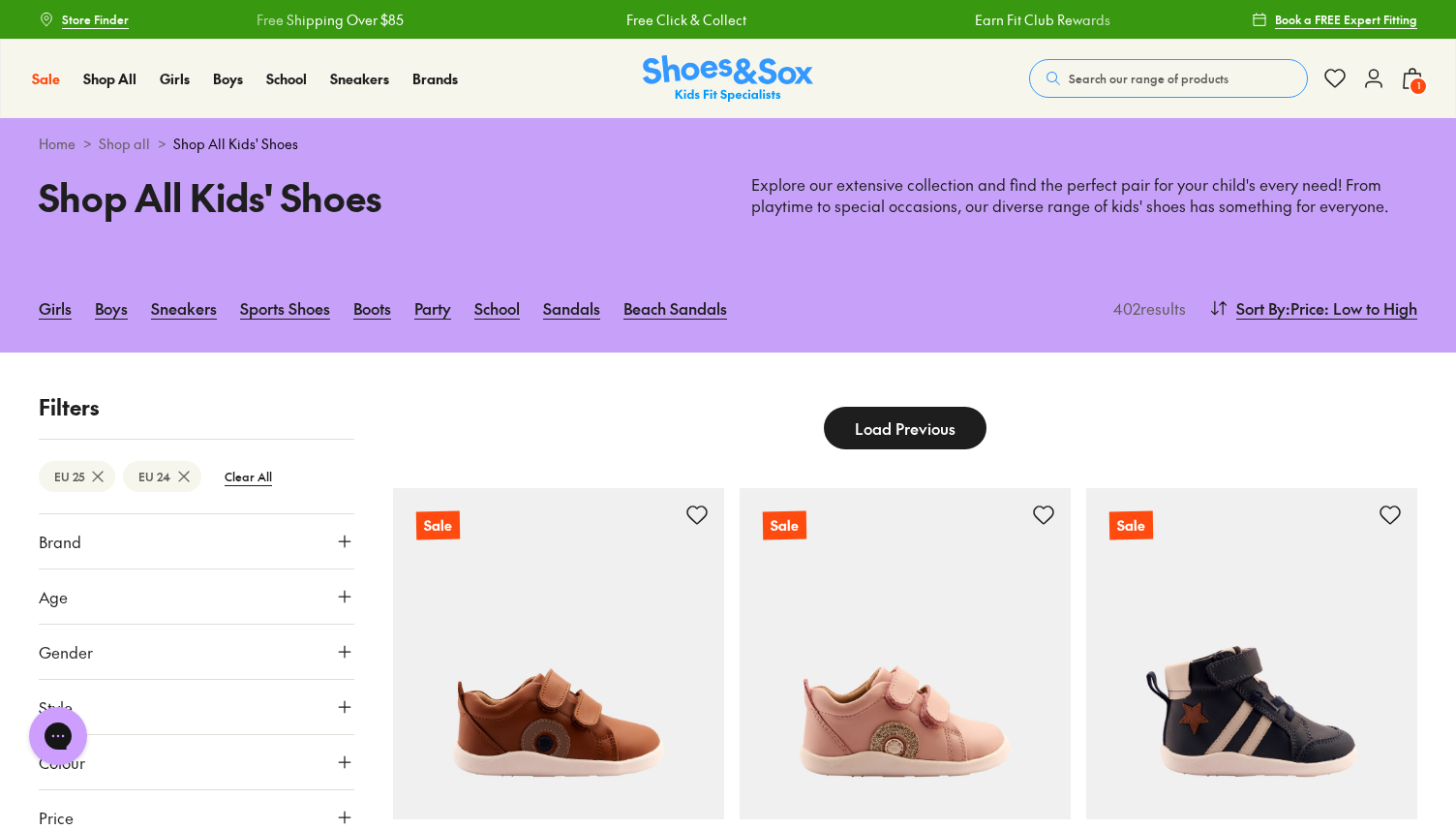 click on "Load Previous" at bounding box center [905, 428] 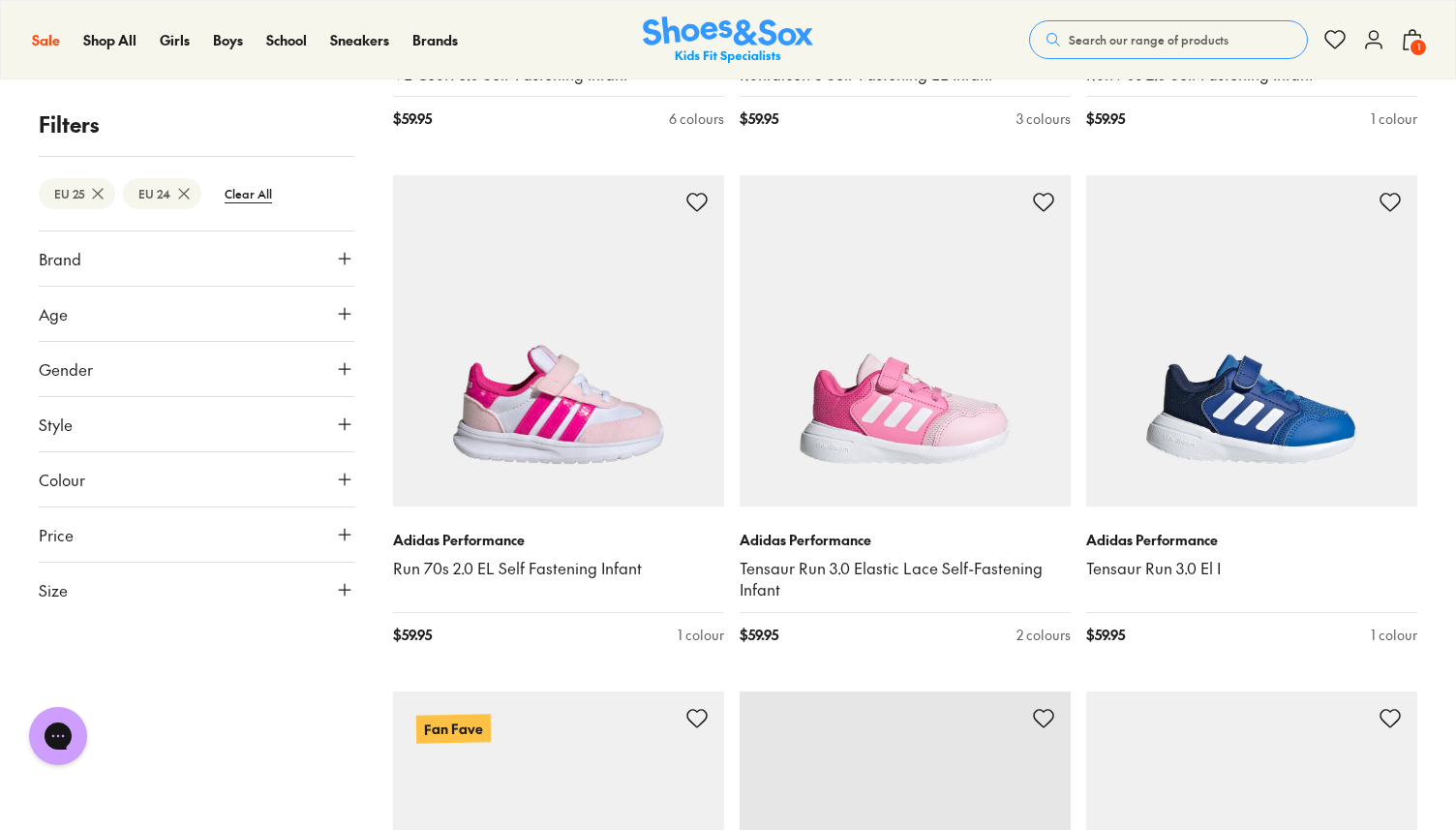 scroll, scrollTop: 10538, scrollLeft: 0, axis: vertical 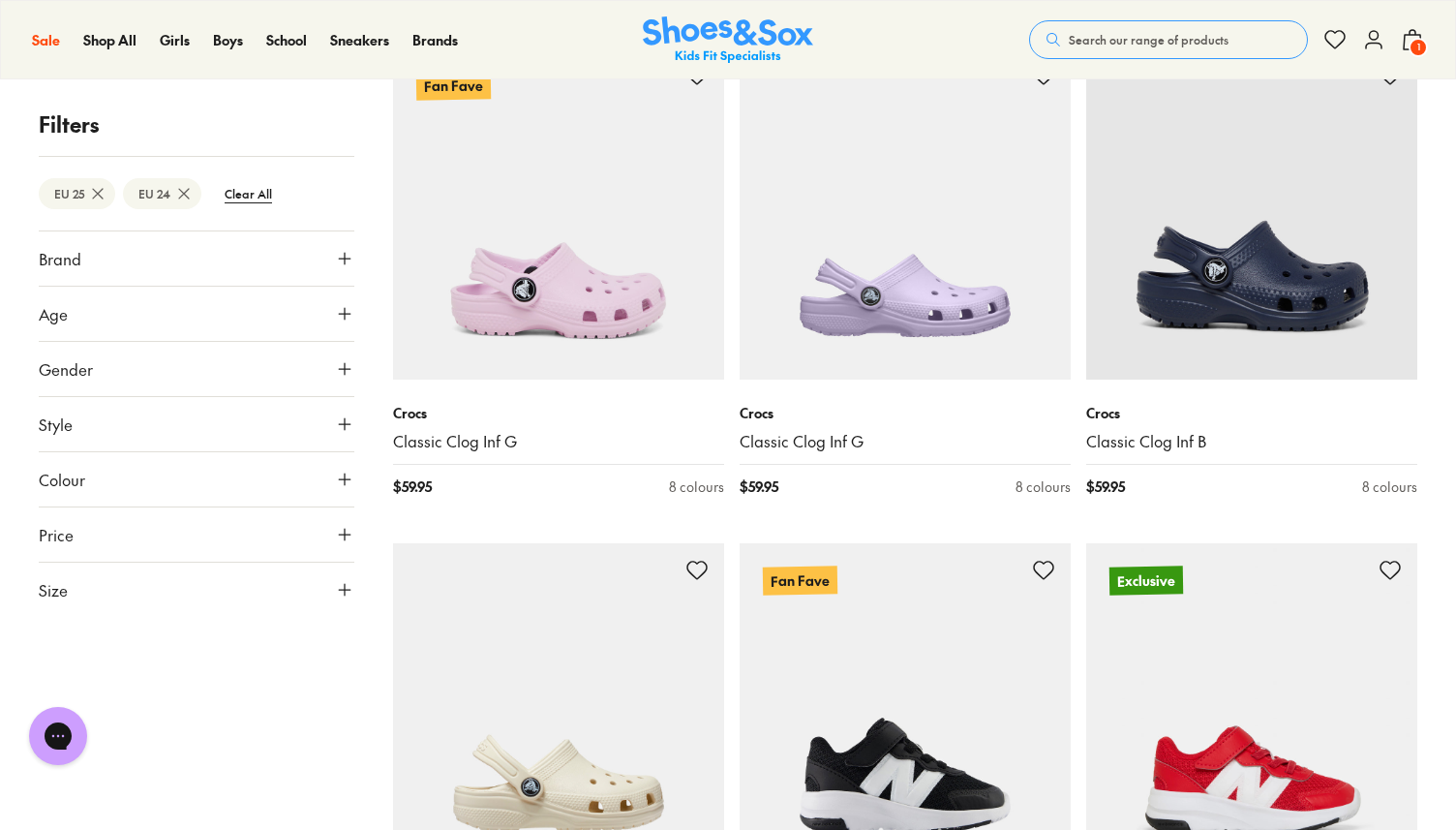 click 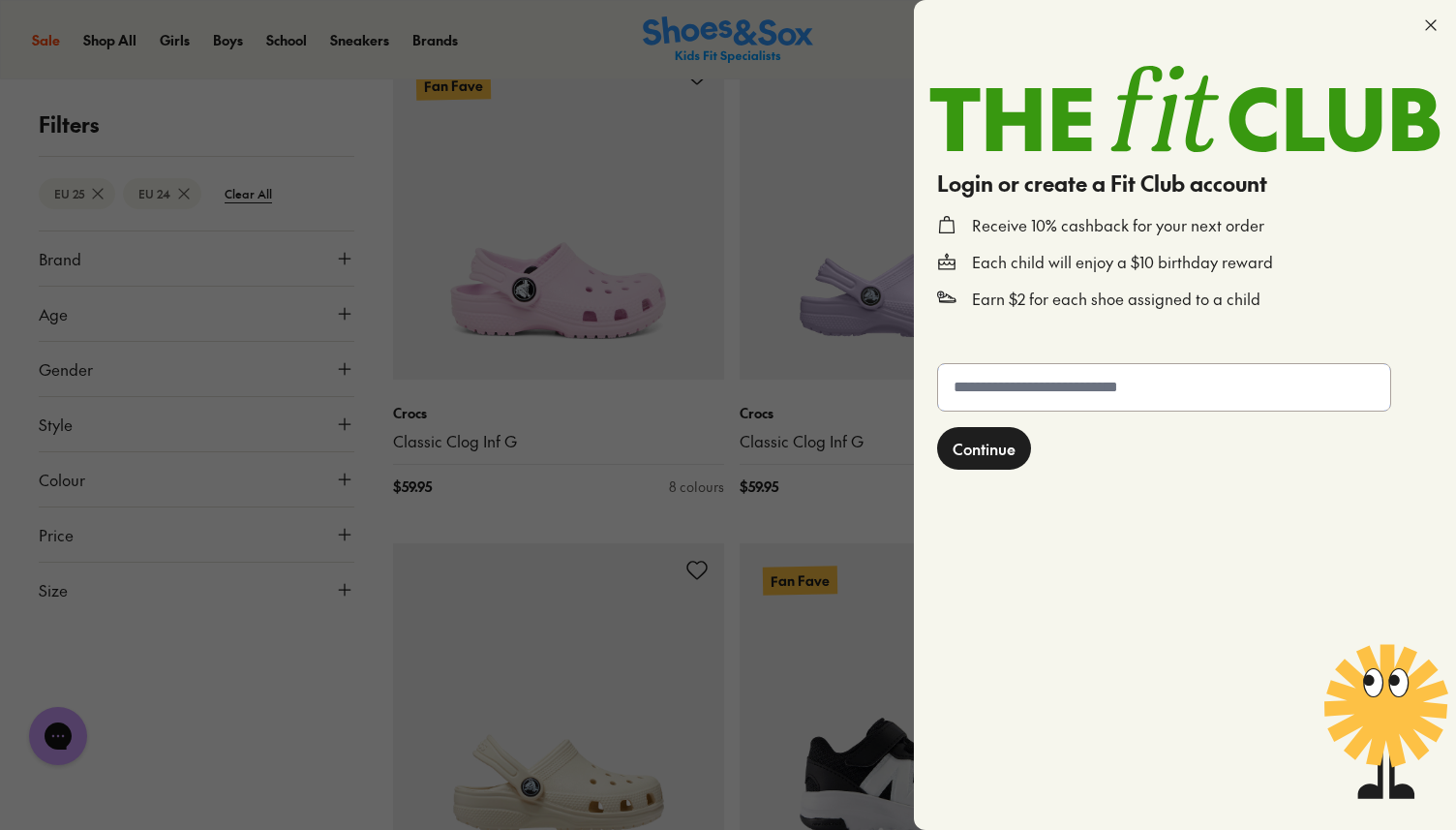 click 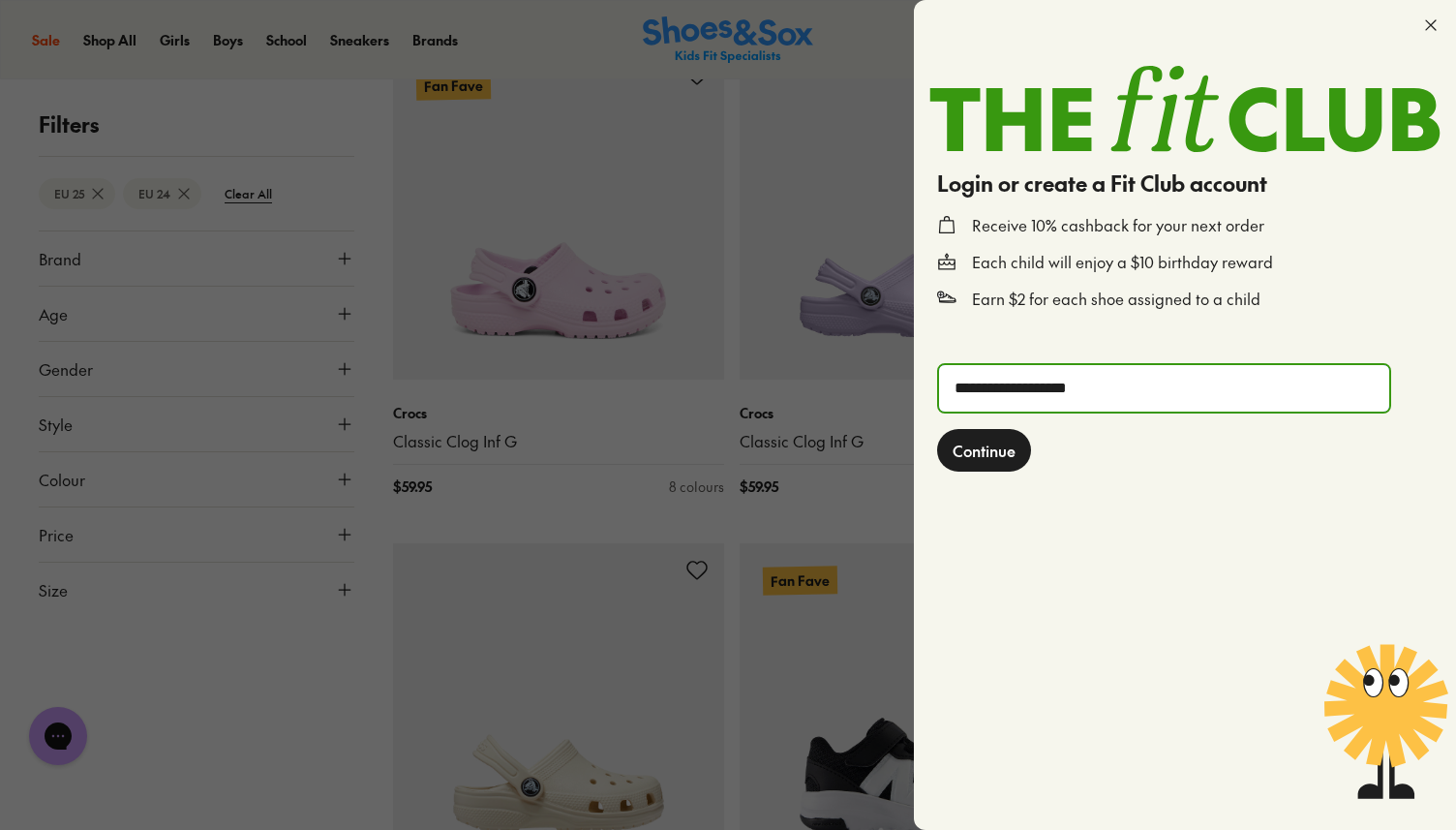 type on "**********" 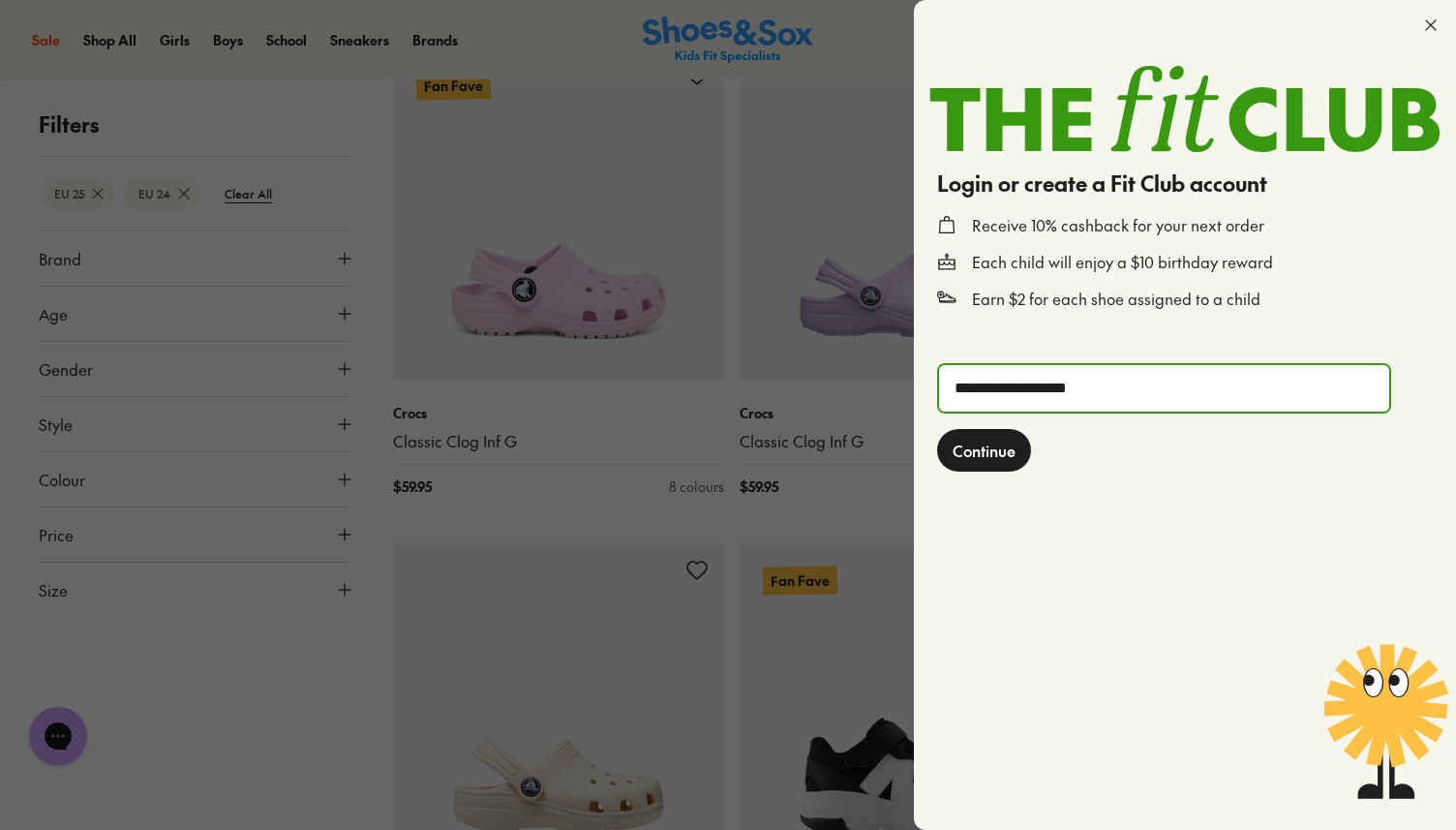 type 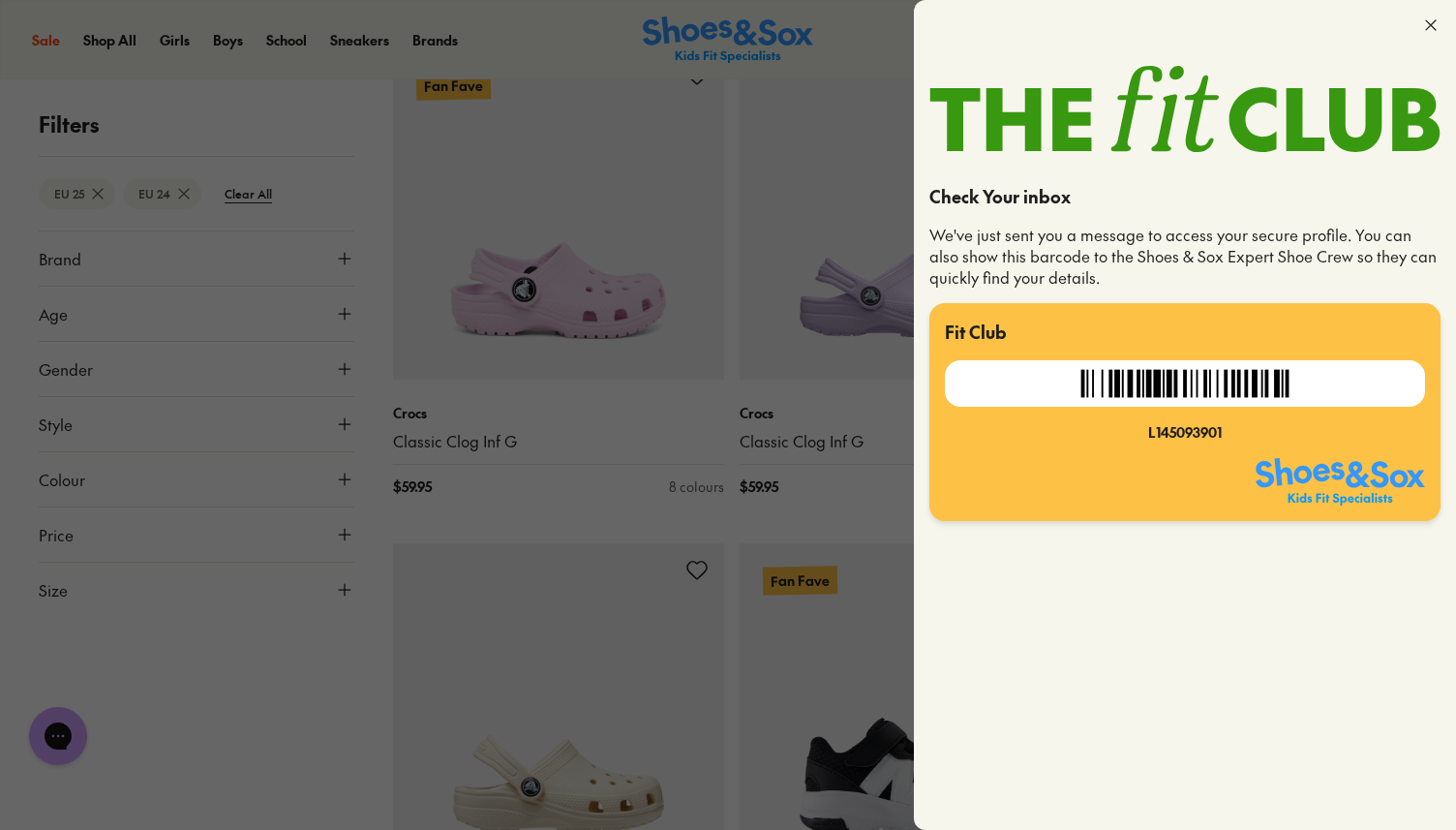 click 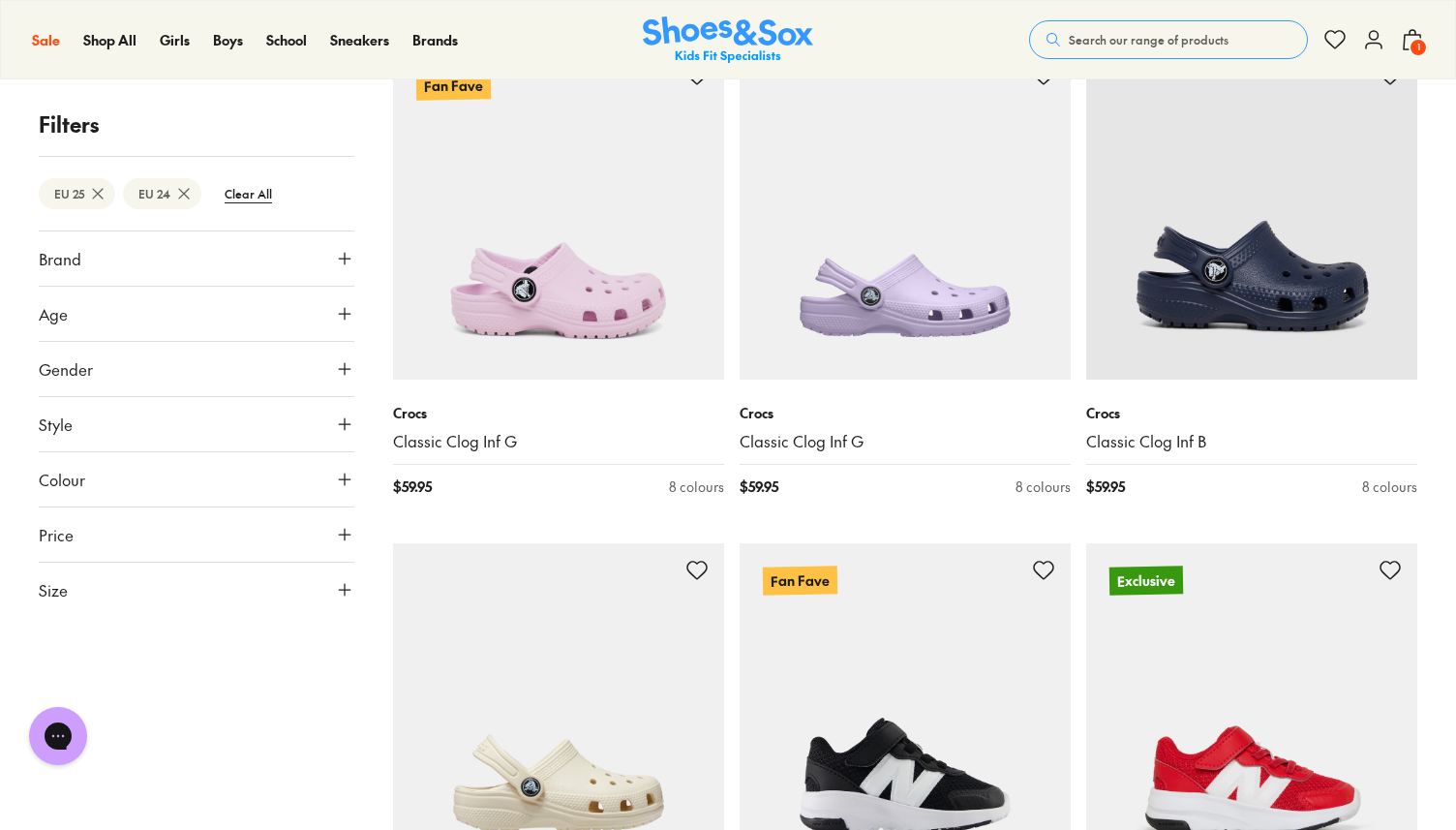 click on "1" at bounding box center (1418, 47) 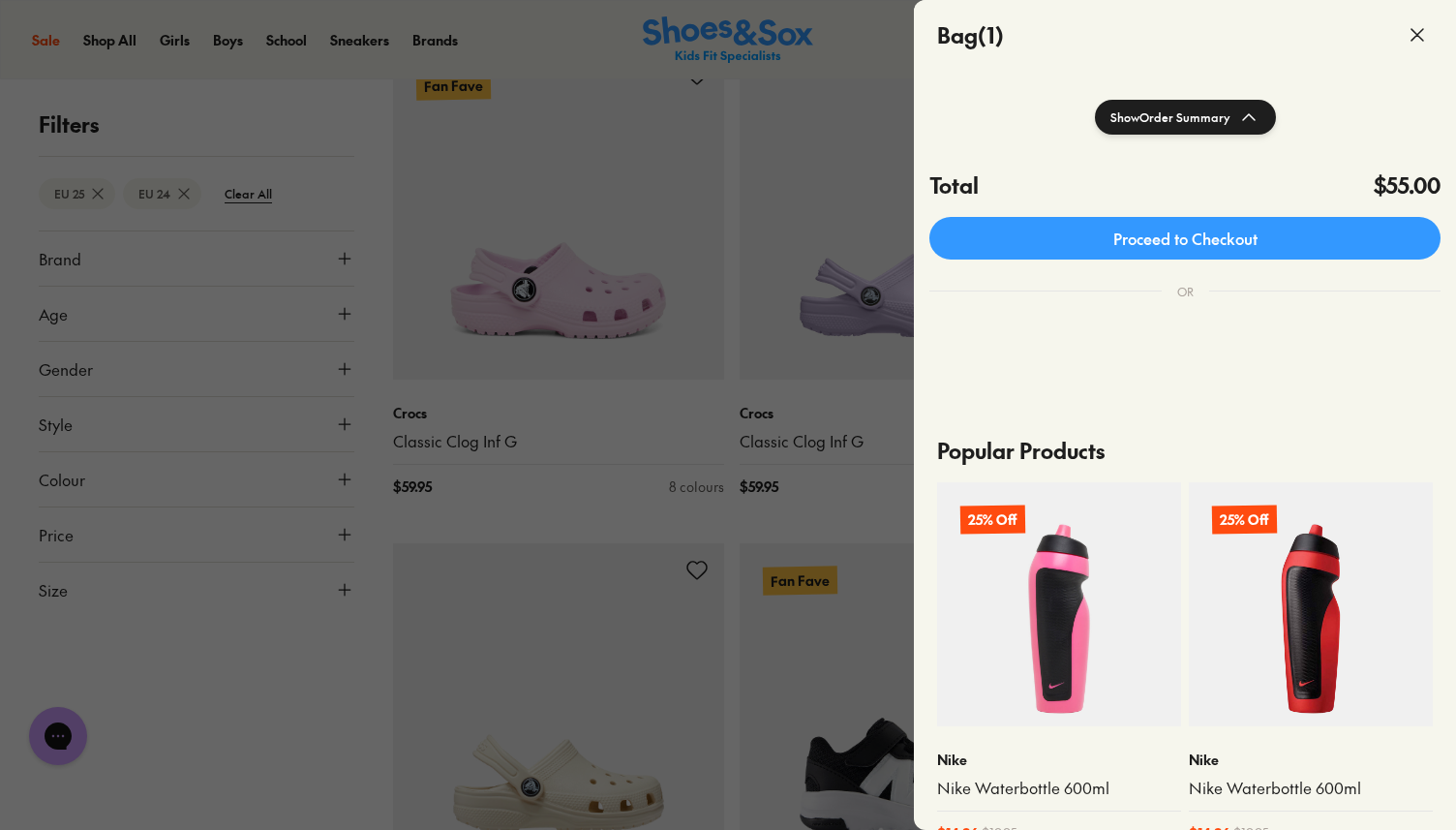 scroll, scrollTop: 0, scrollLeft: 0, axis: both 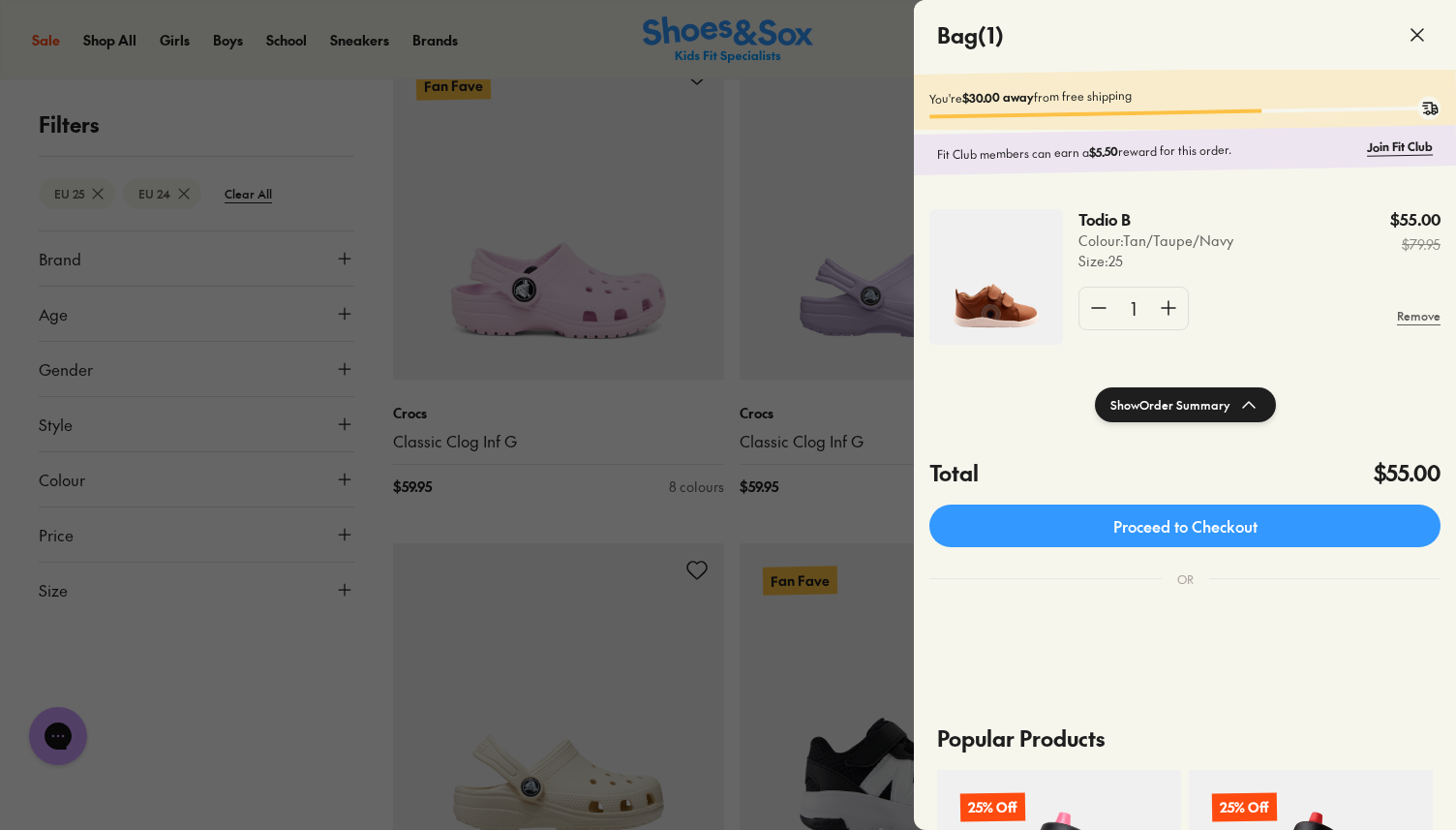 click 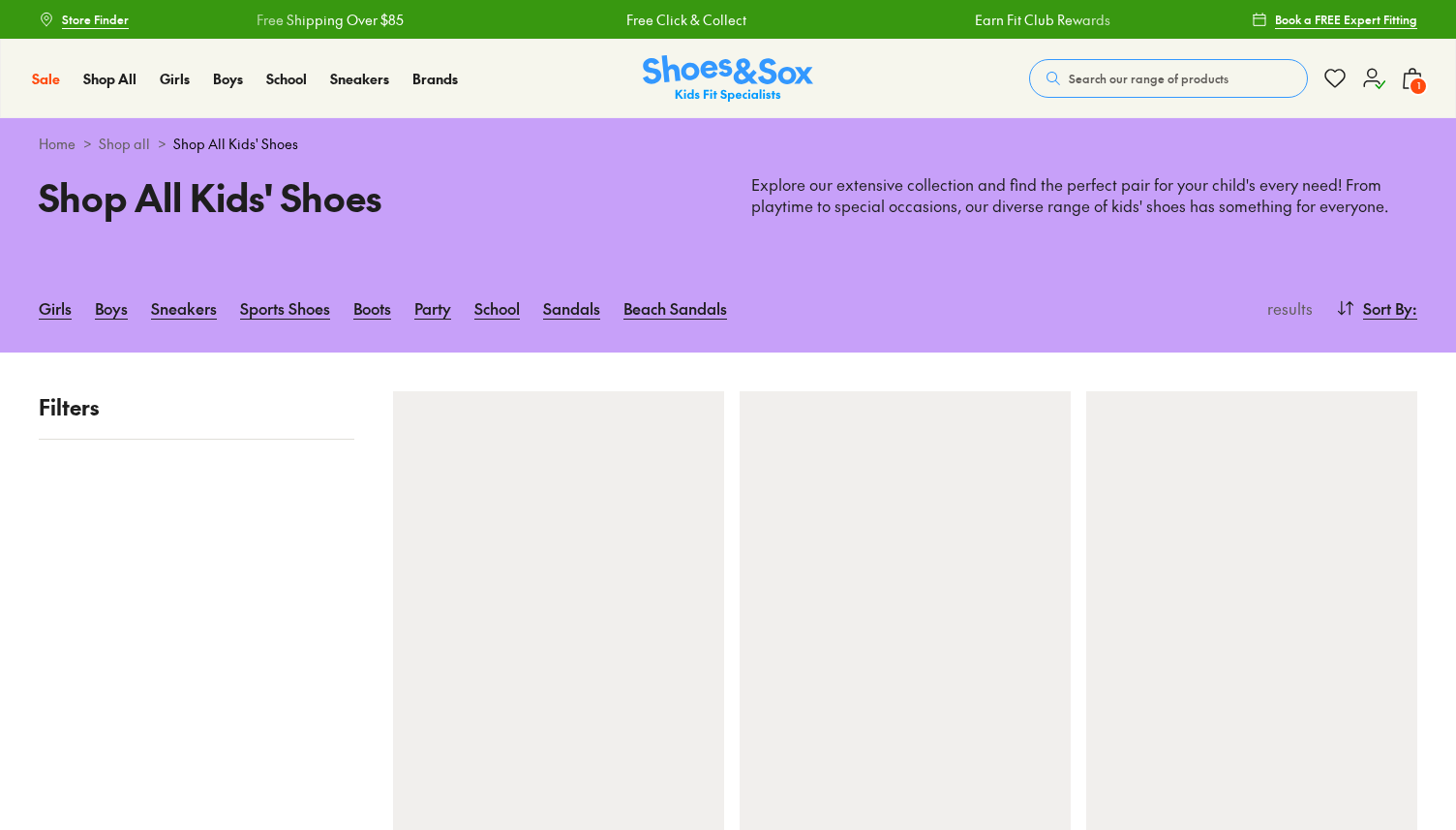 scroll, scrollTop: 0, scrollLeft: 0, axis: both 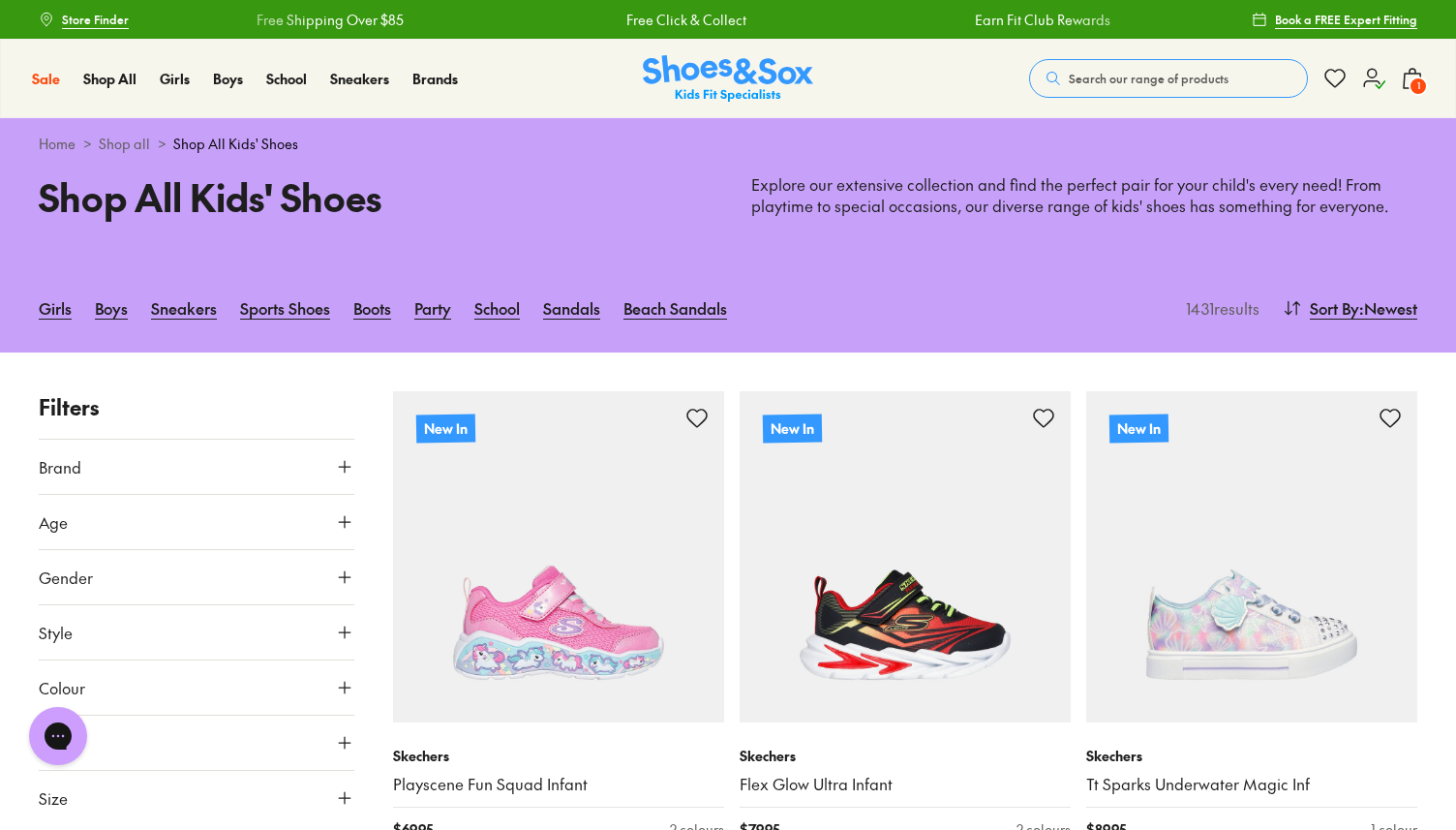 click 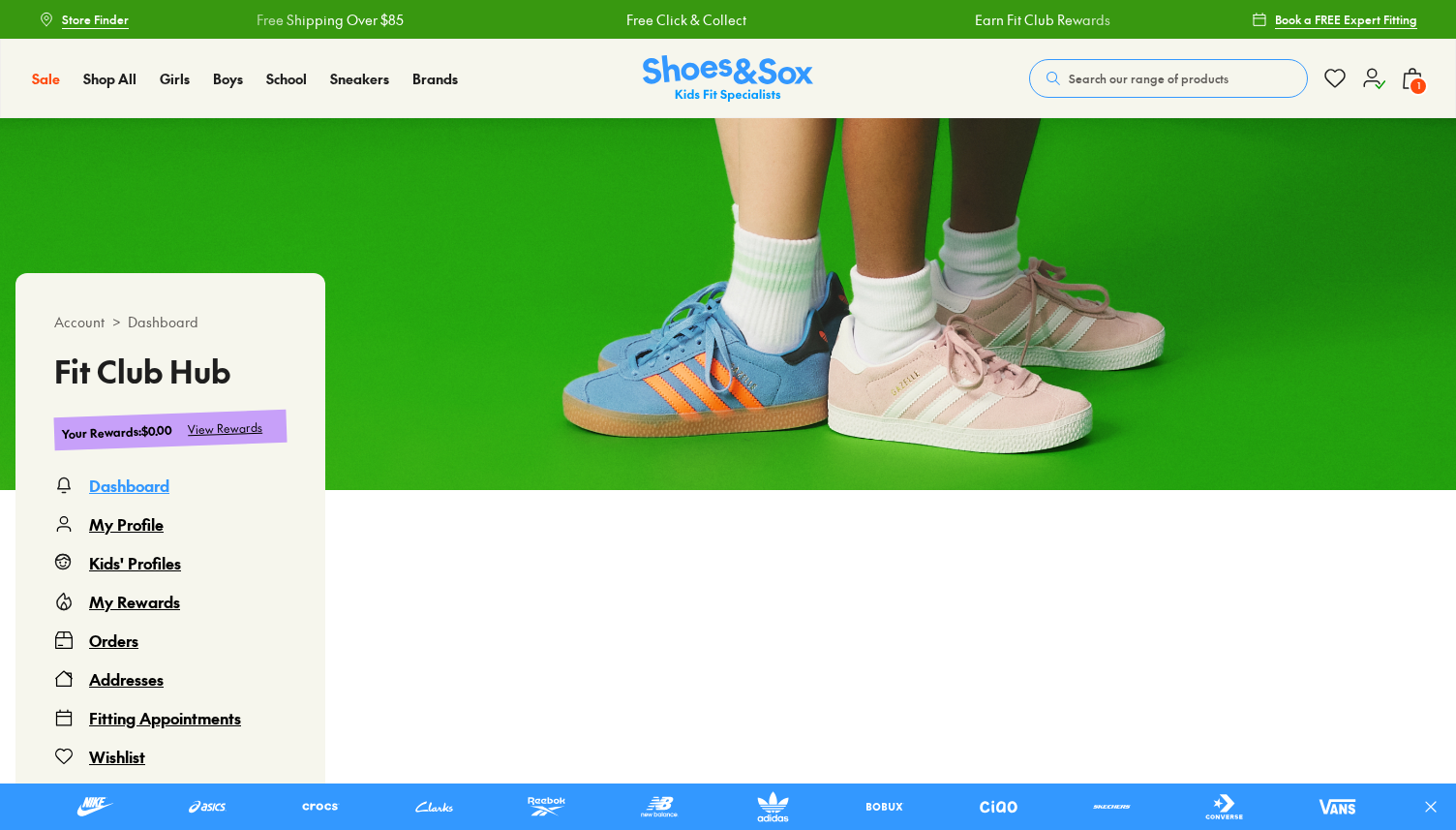 scroll, scrollTop: 0, scrollLeft: 0, axis: both 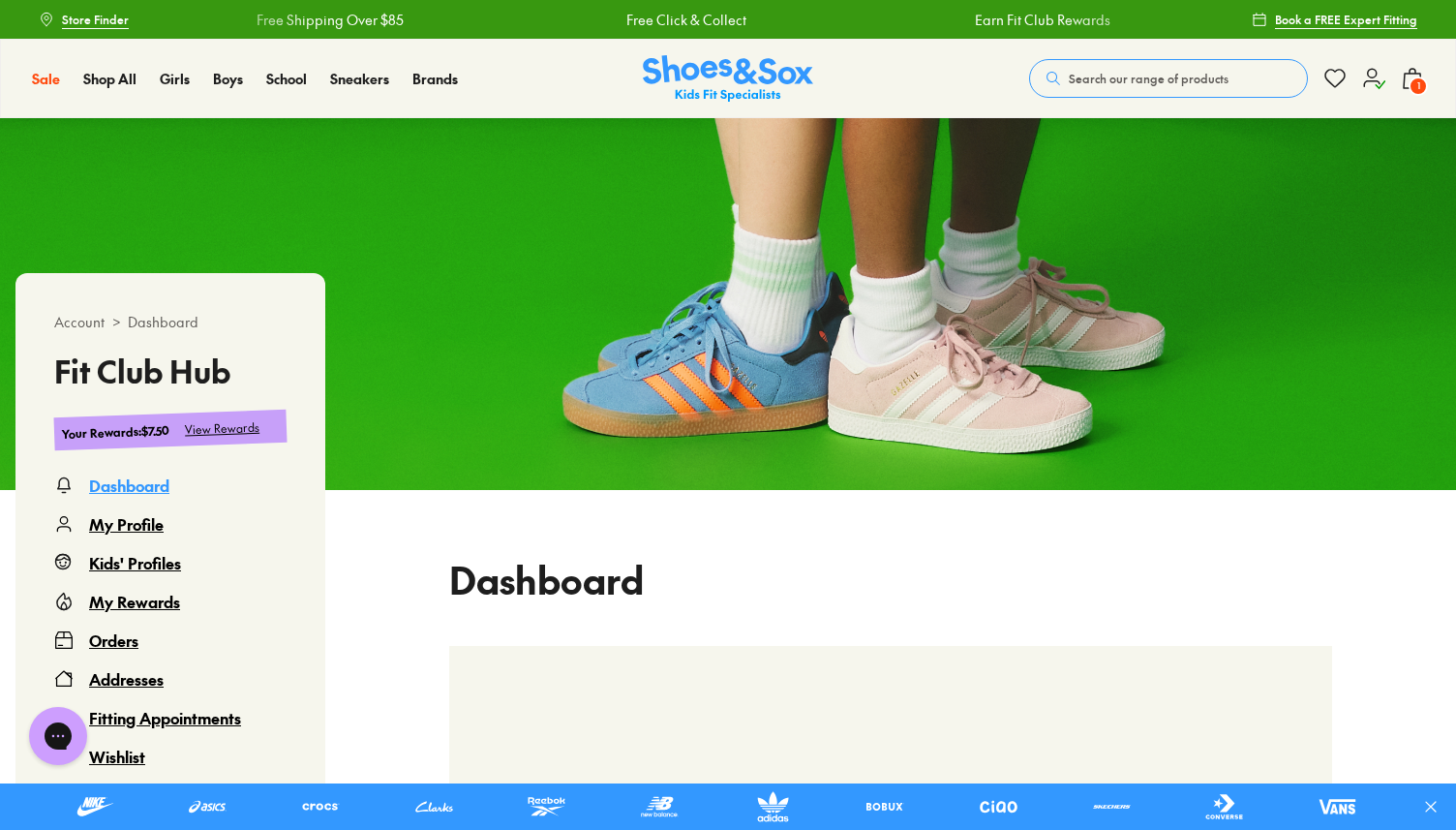 click on "Kids' Profiles" at bounding box center (135, 563) 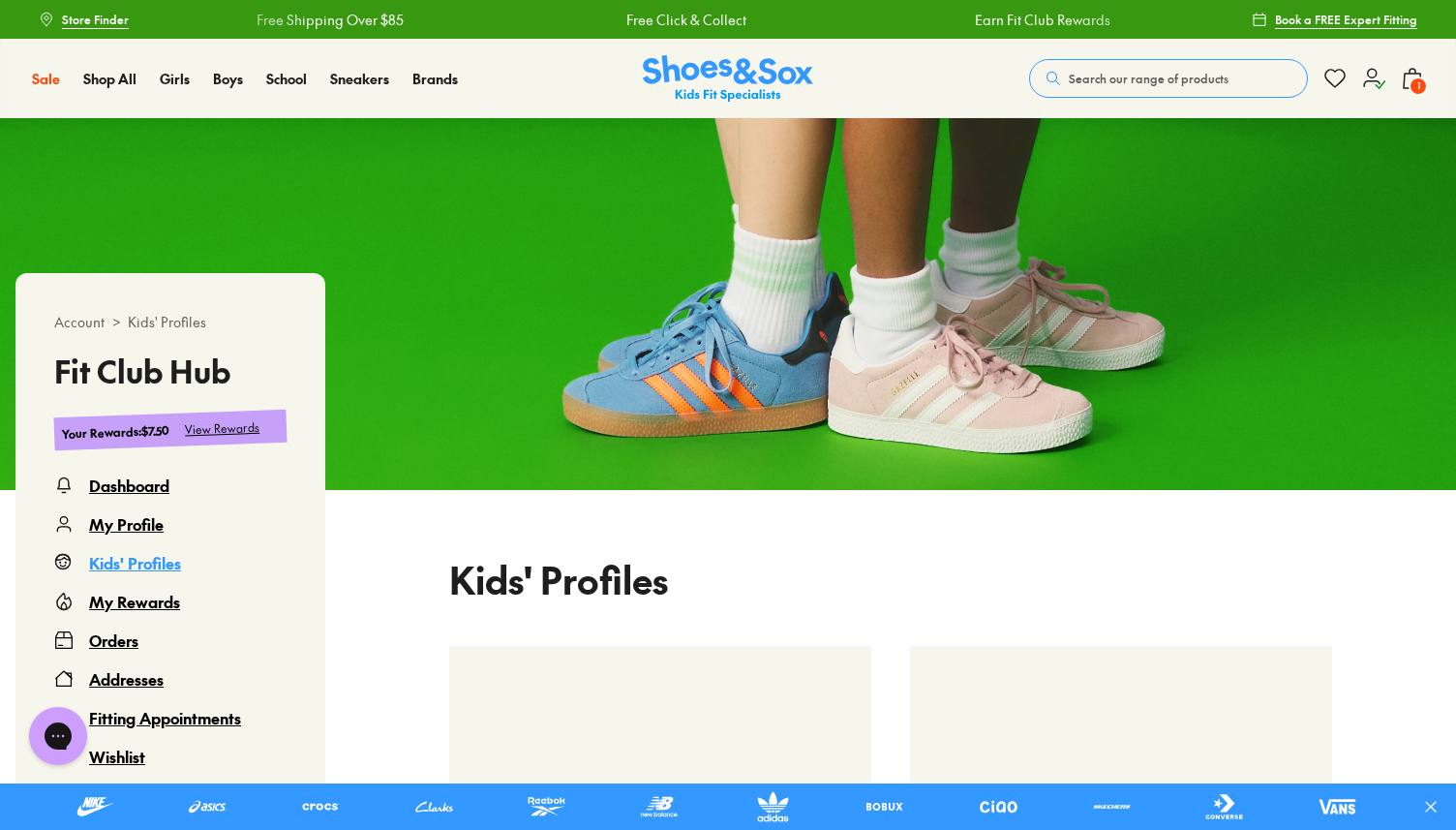 scroll, scrollTop: 118, scrollLeft: 0, axis: vertical 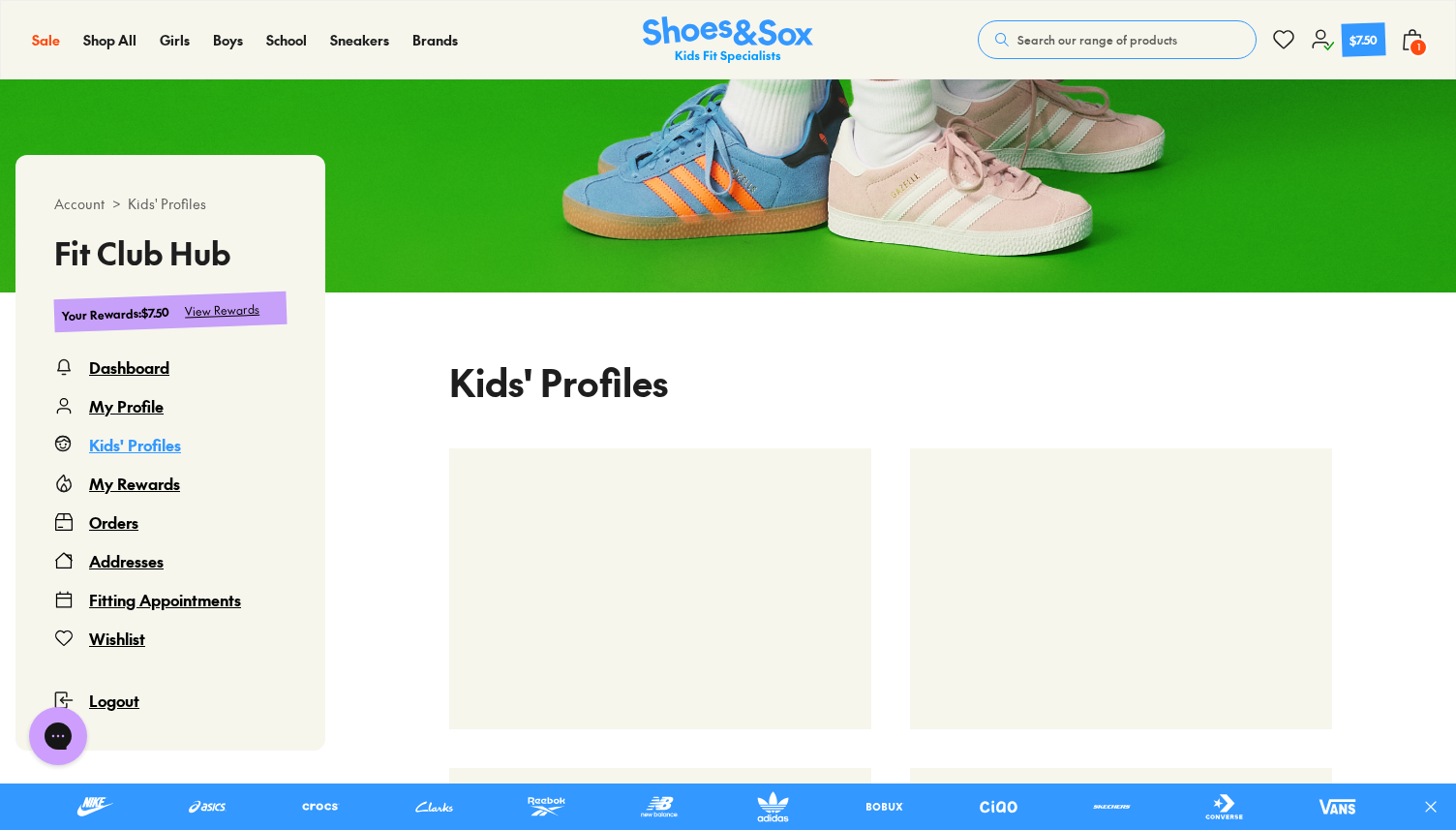 select 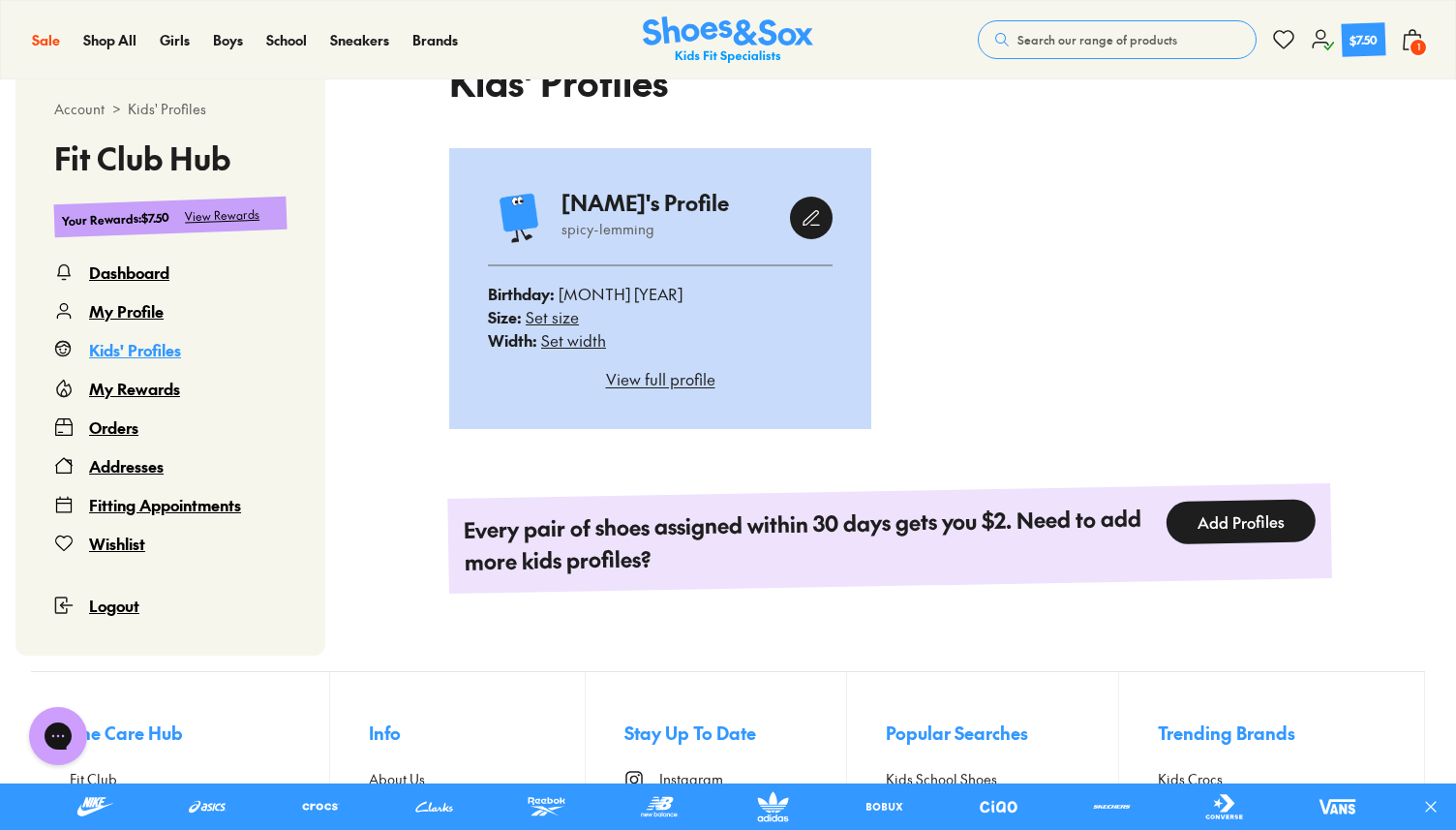 scroll, scrollTop: 0, scrollLeft: 0, axis: both 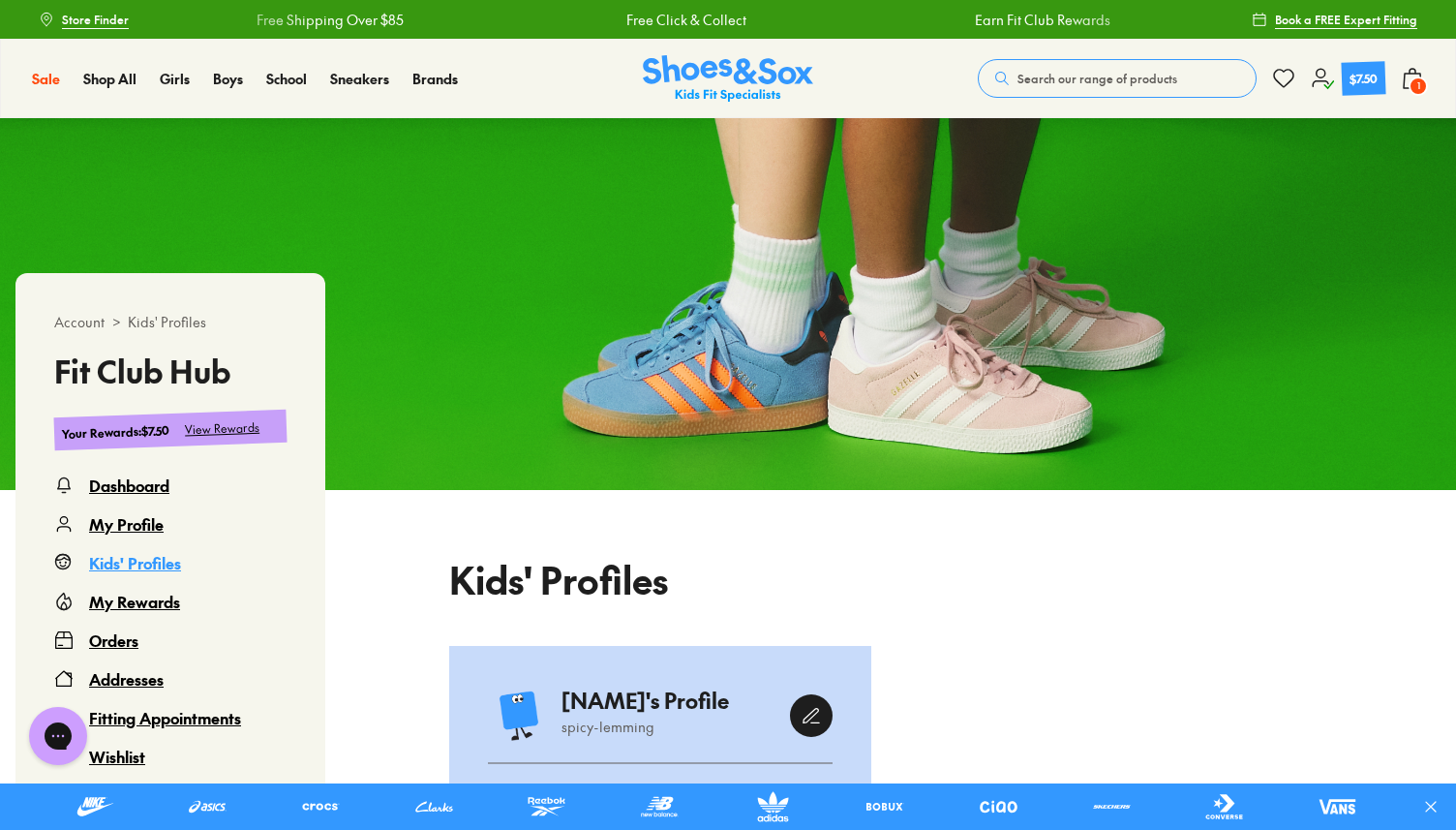 click 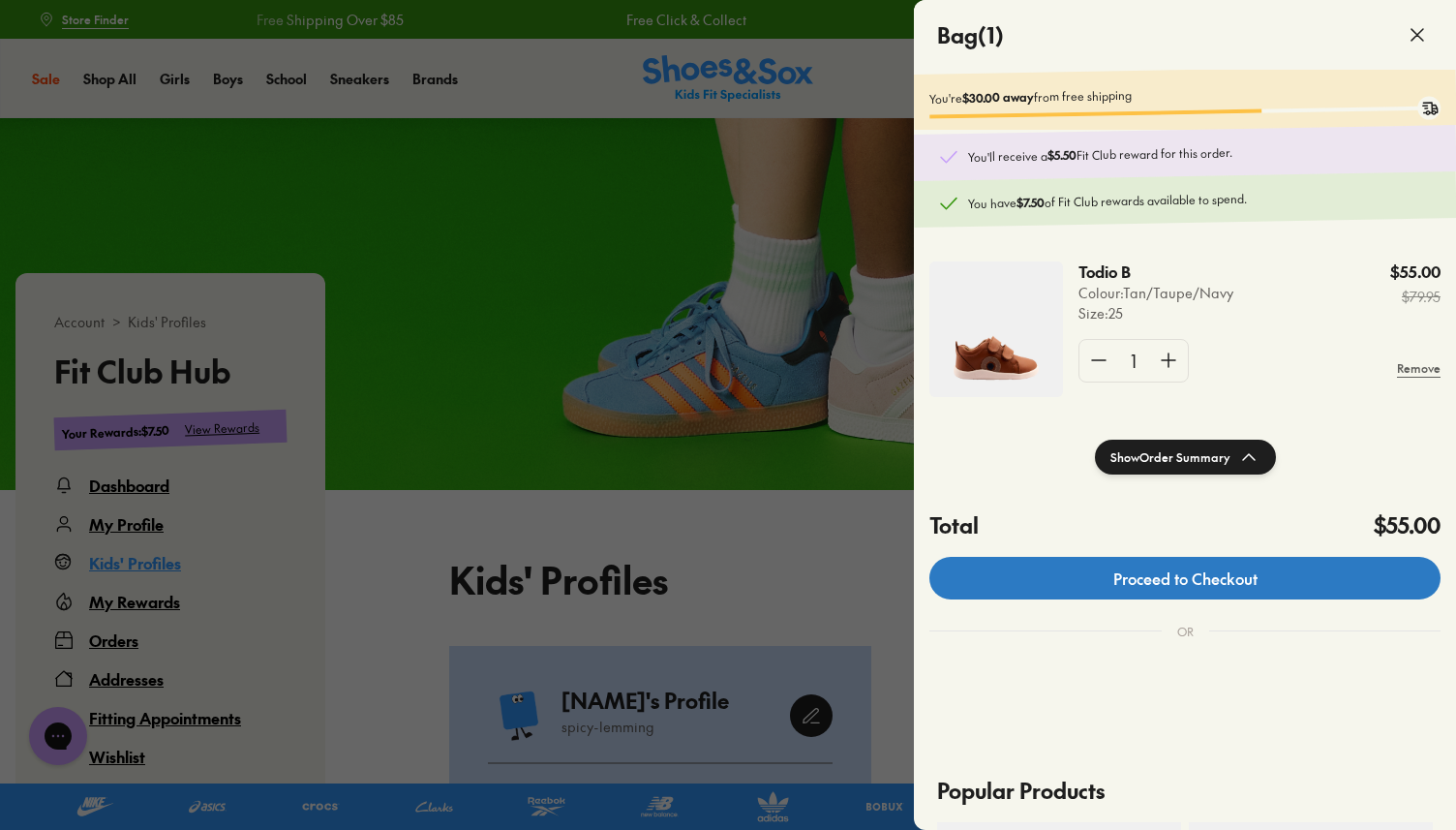 click on "Proceed to Checkout" 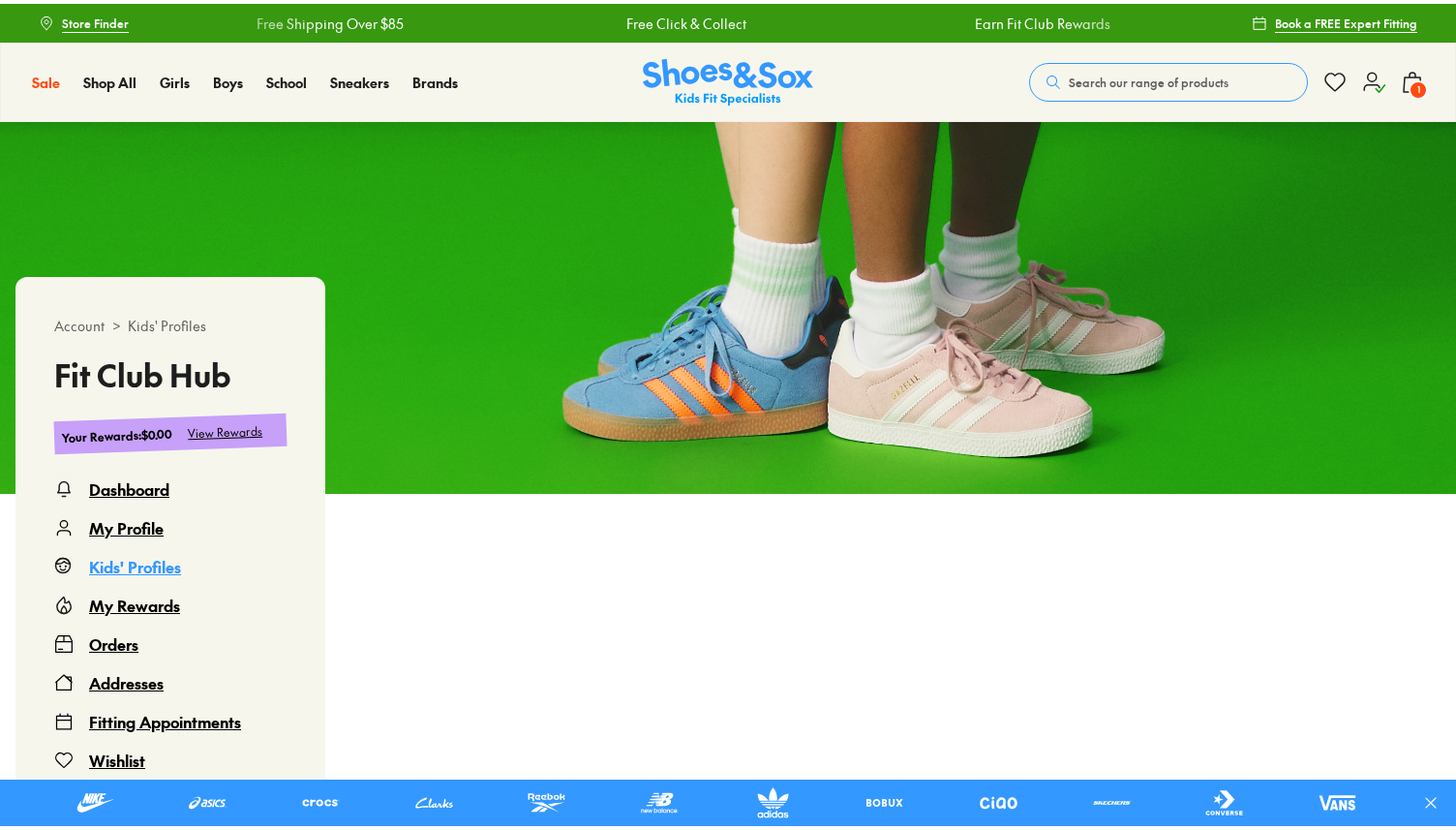 scroll, scrollTop: 0, scrollLeft: 0, axis: both 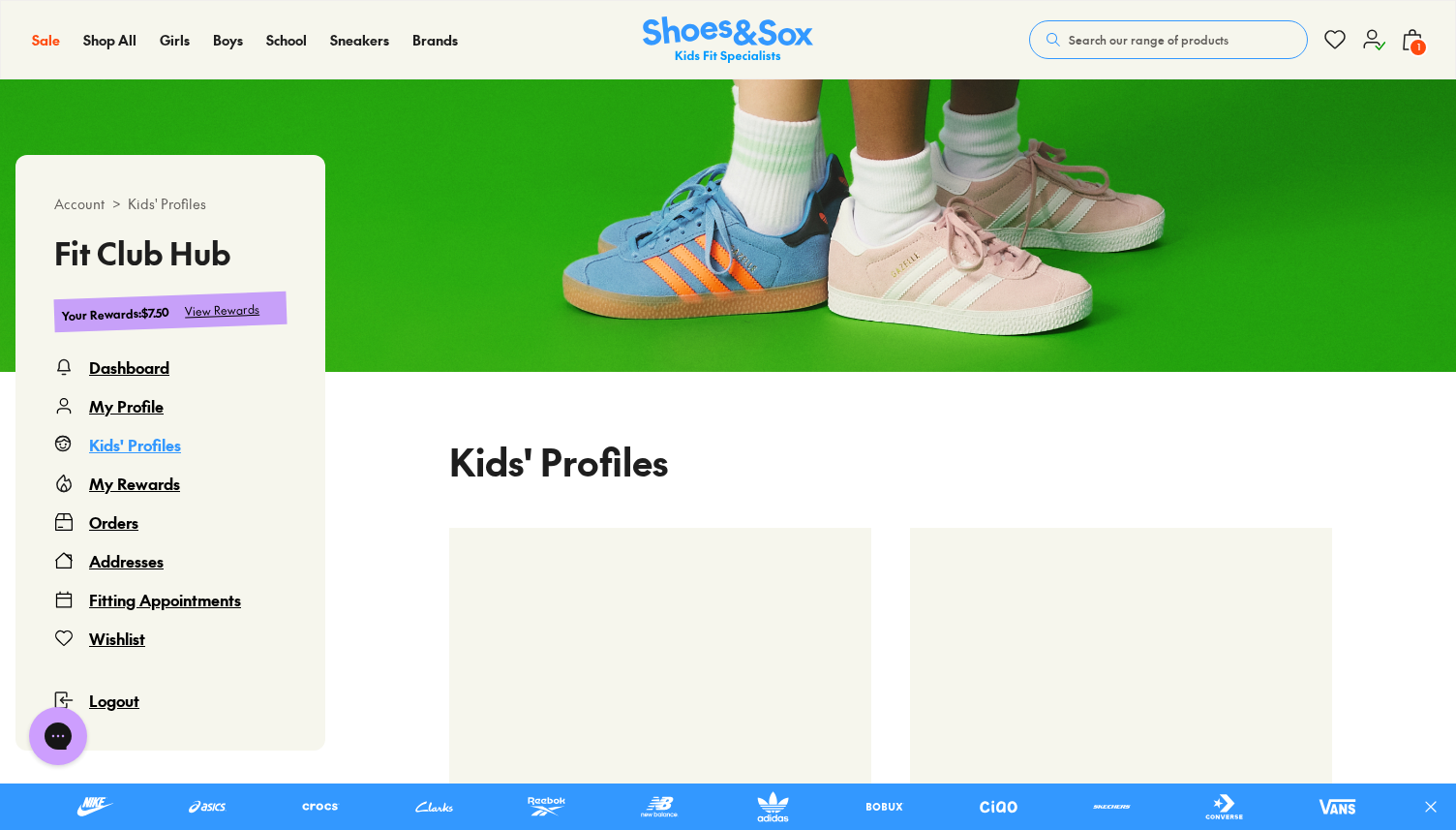 select 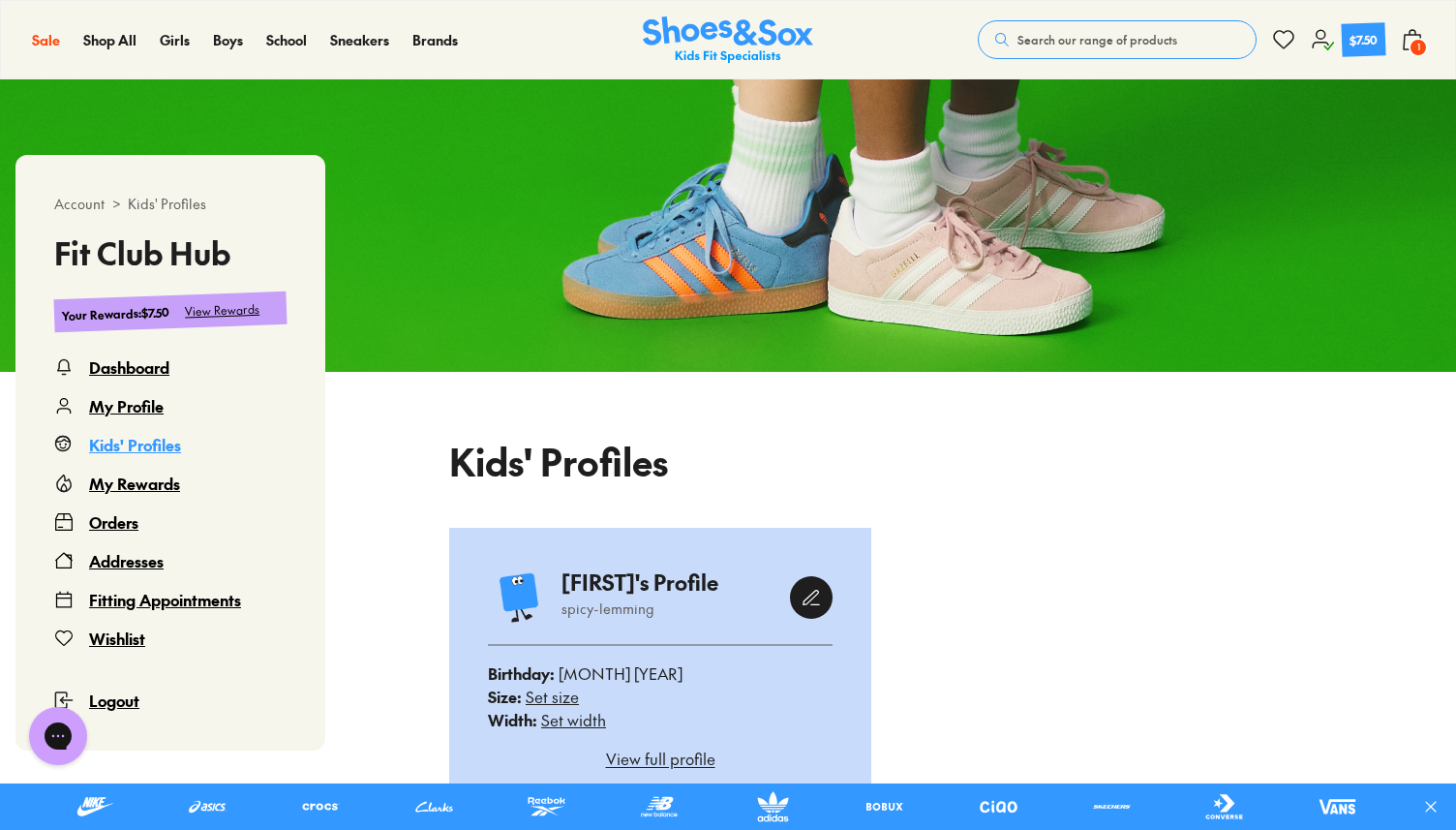 click 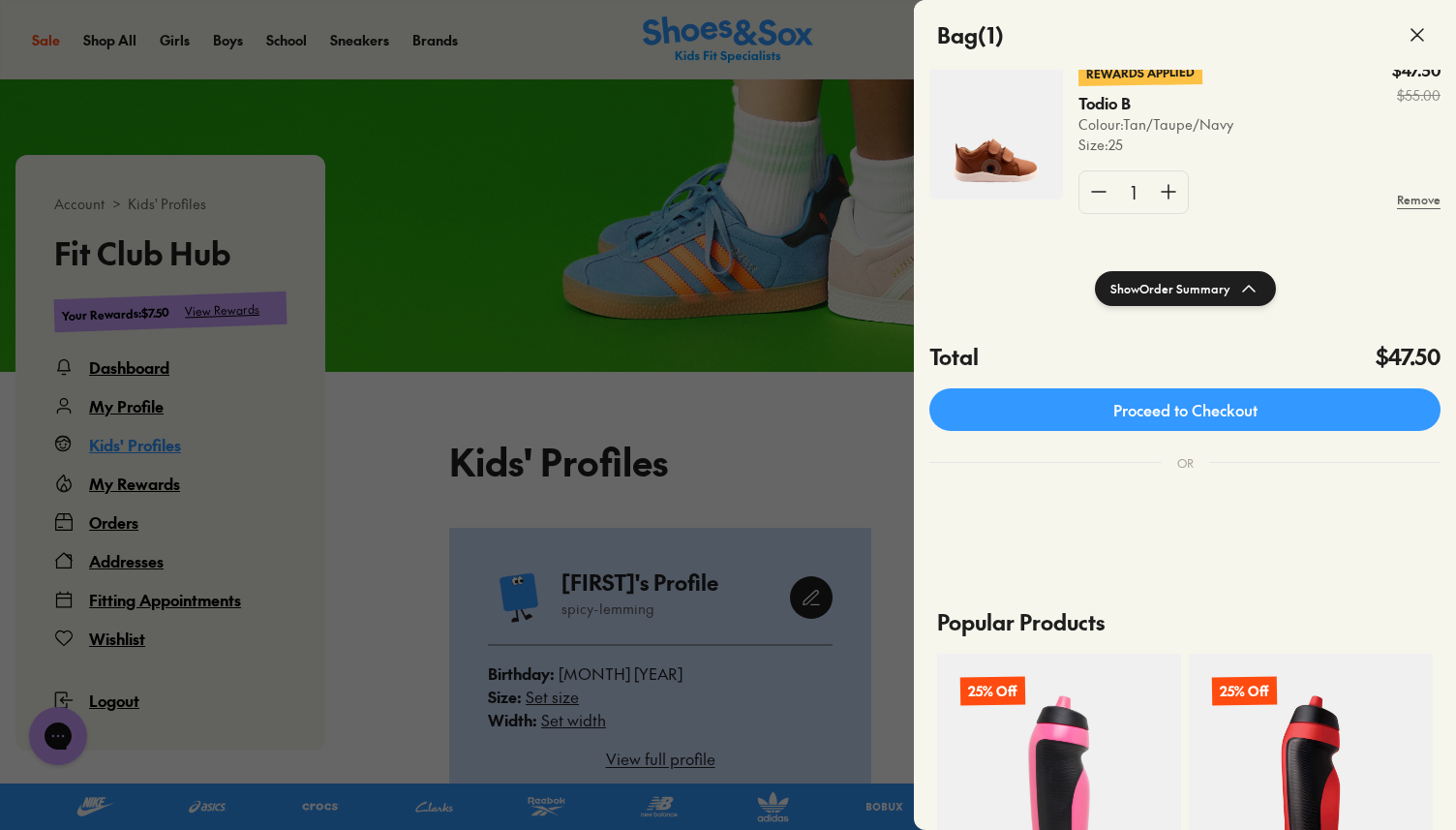scroll, scrollTop: 0, scrollLeft: 0, axis: both 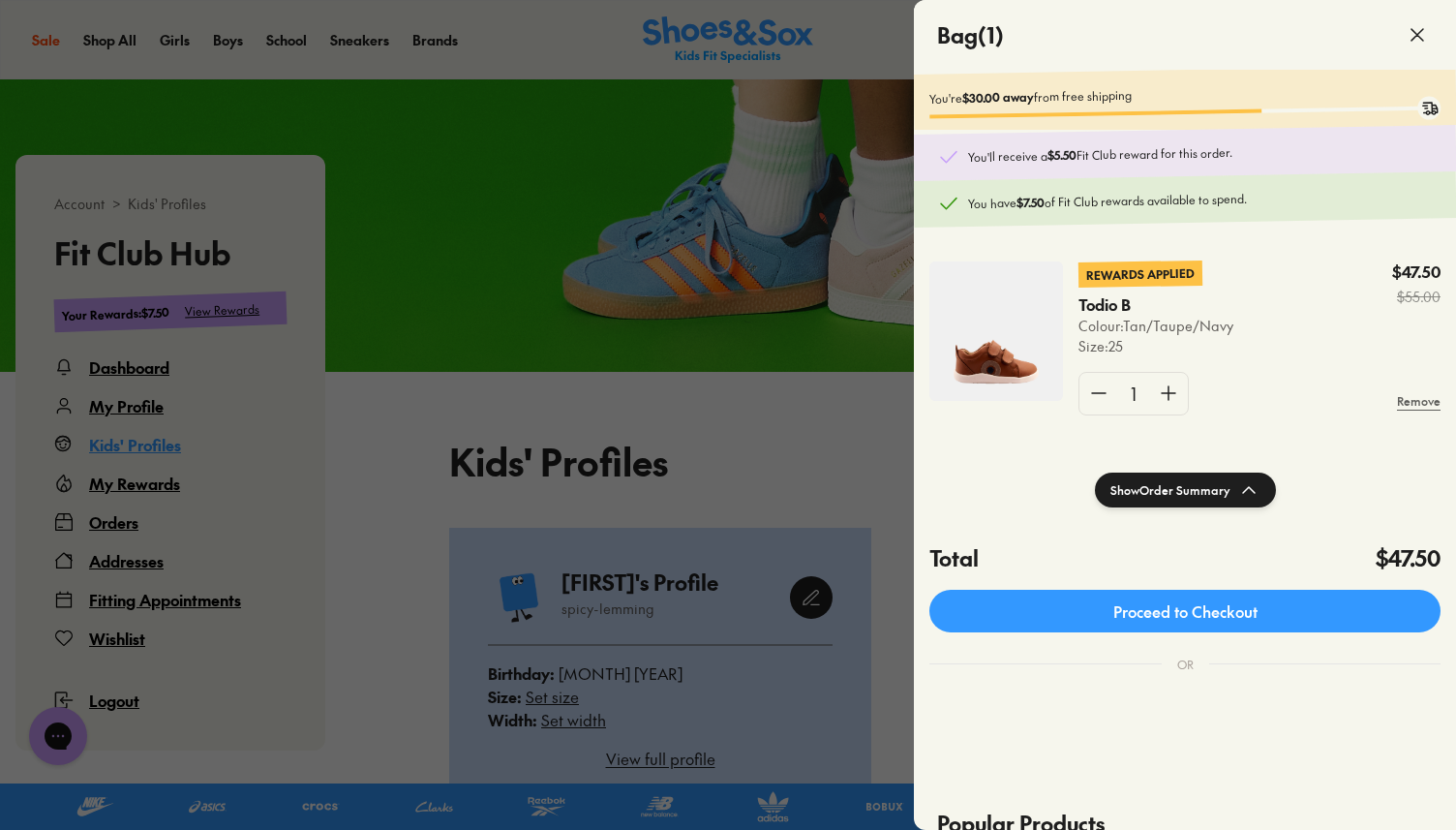 click on "Todio B" 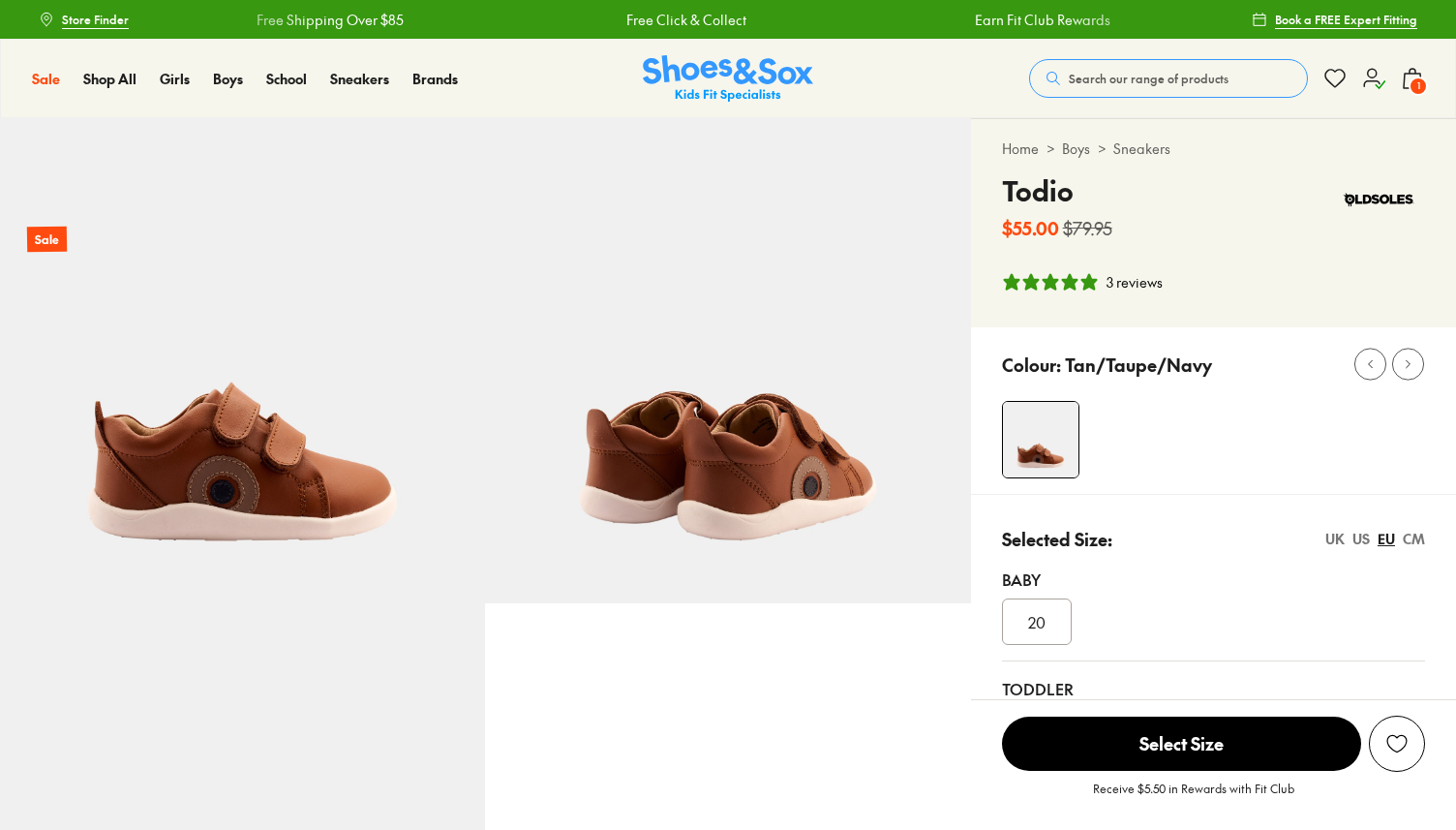 select on "*" 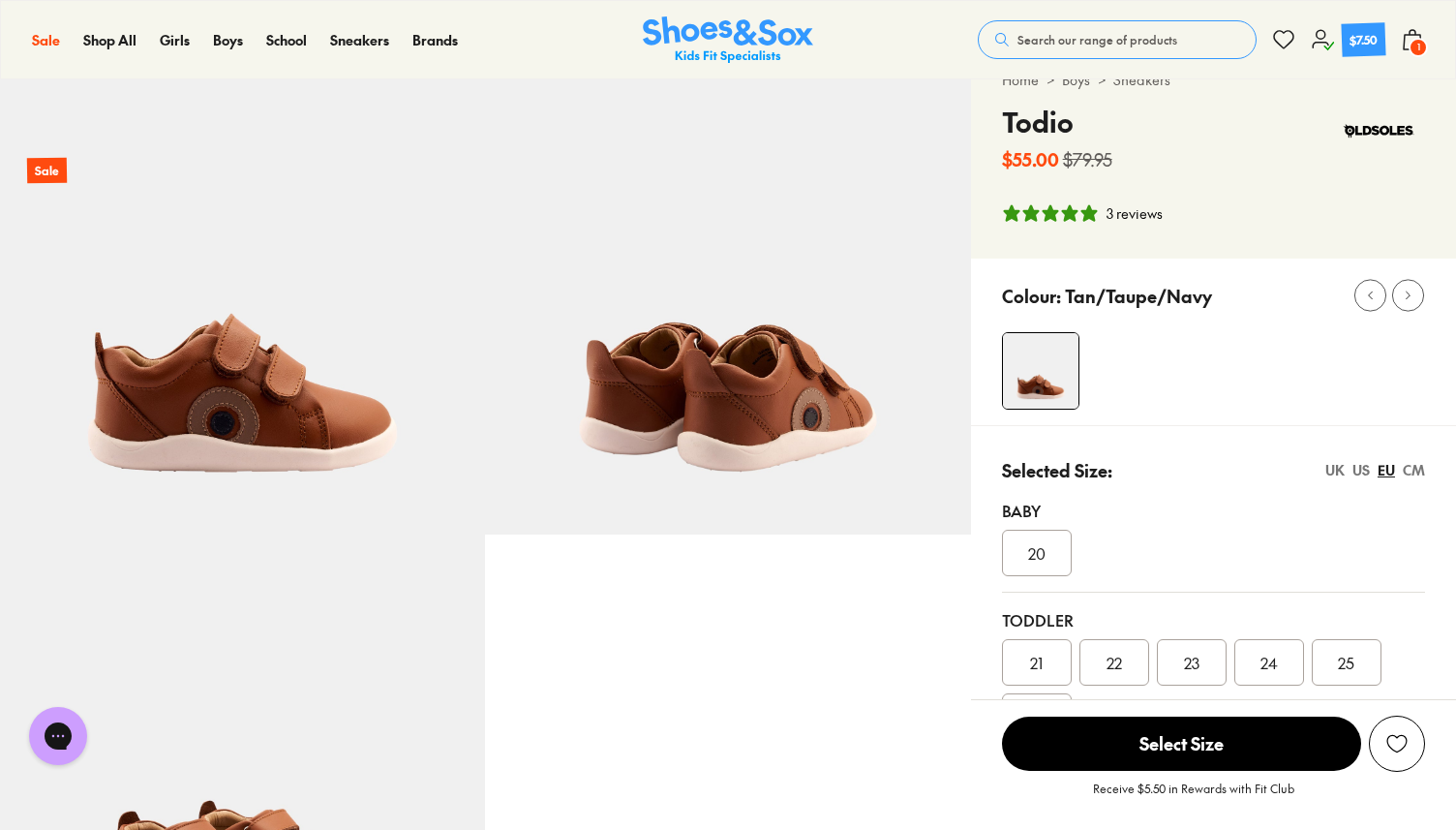 scroll, scrollTop: 0, scrollLeft: 0, axis: both 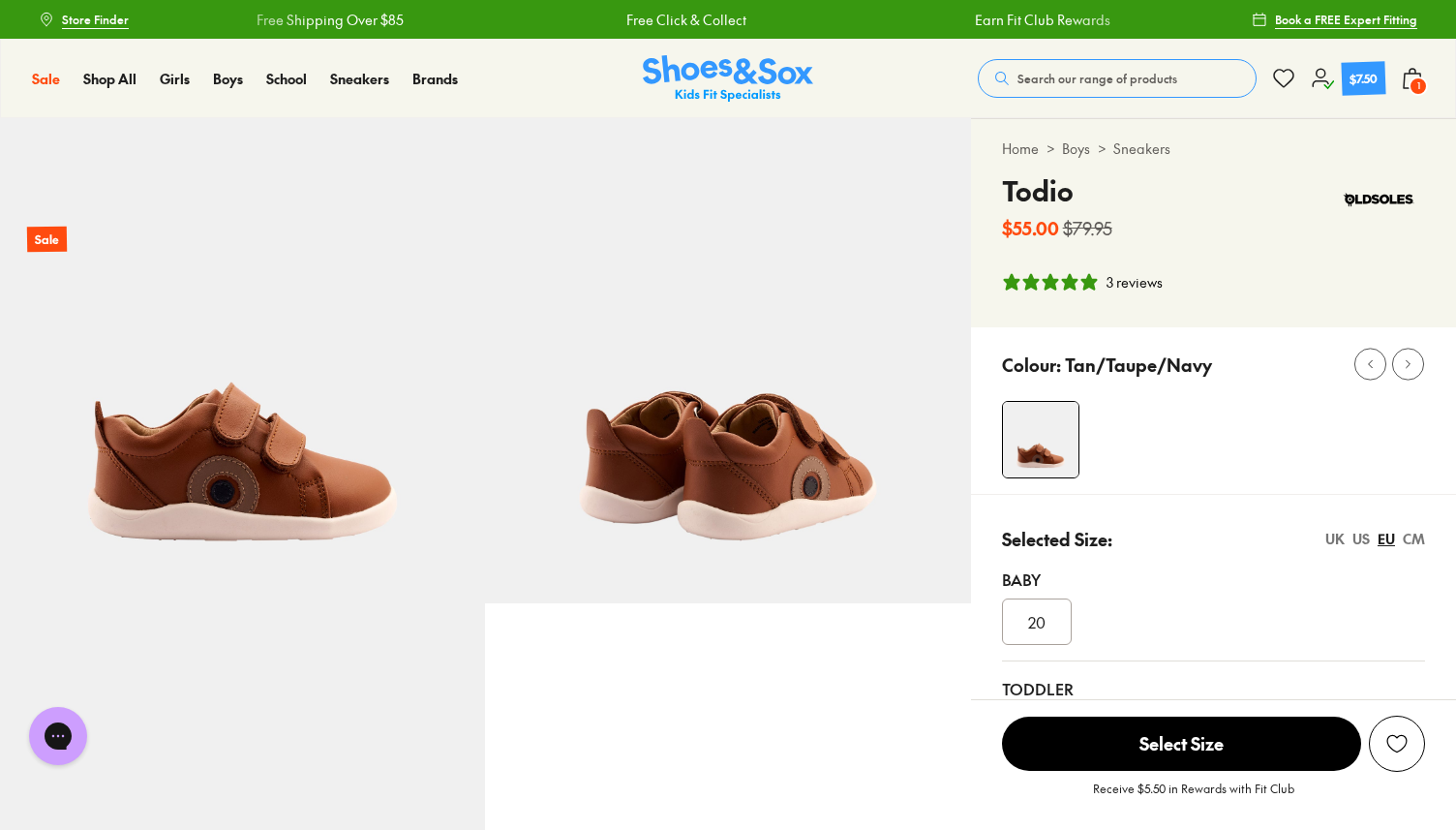 click on "1" at bounding box center (1418, 86) 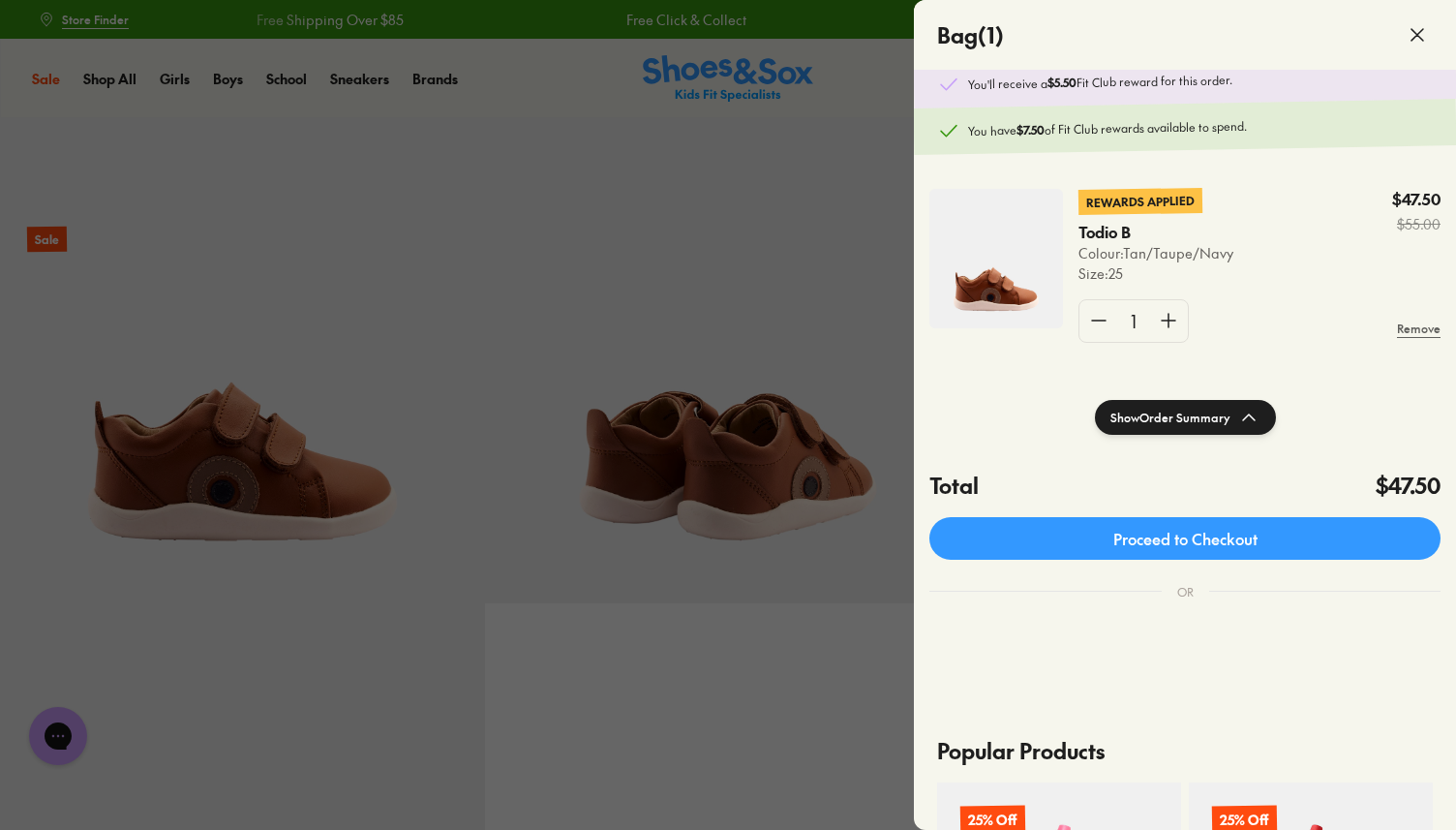 scroll, scrollTop: 99, scrollLeft: 0, axis: vertical 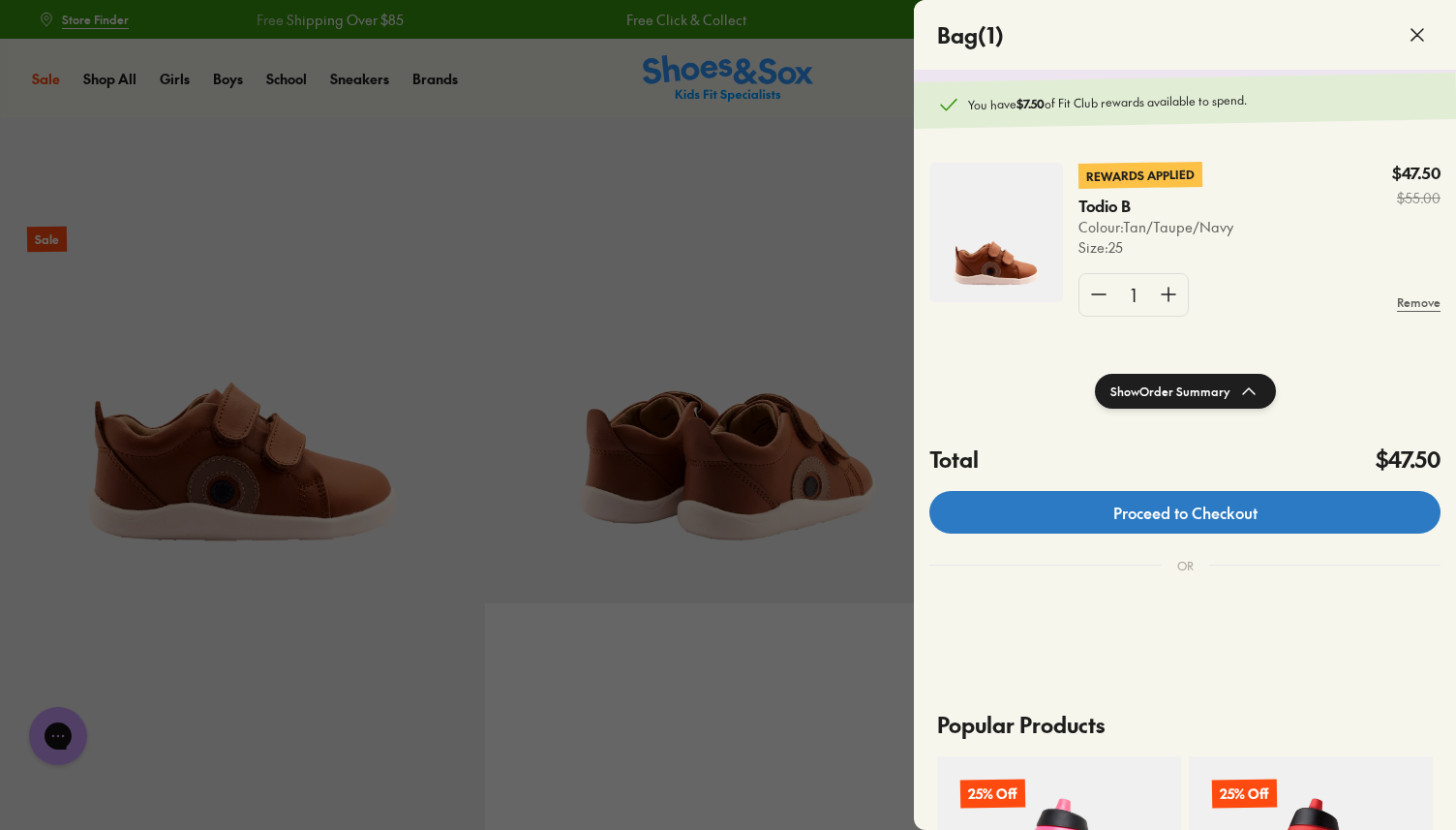 click on "Proceed to Checkout" 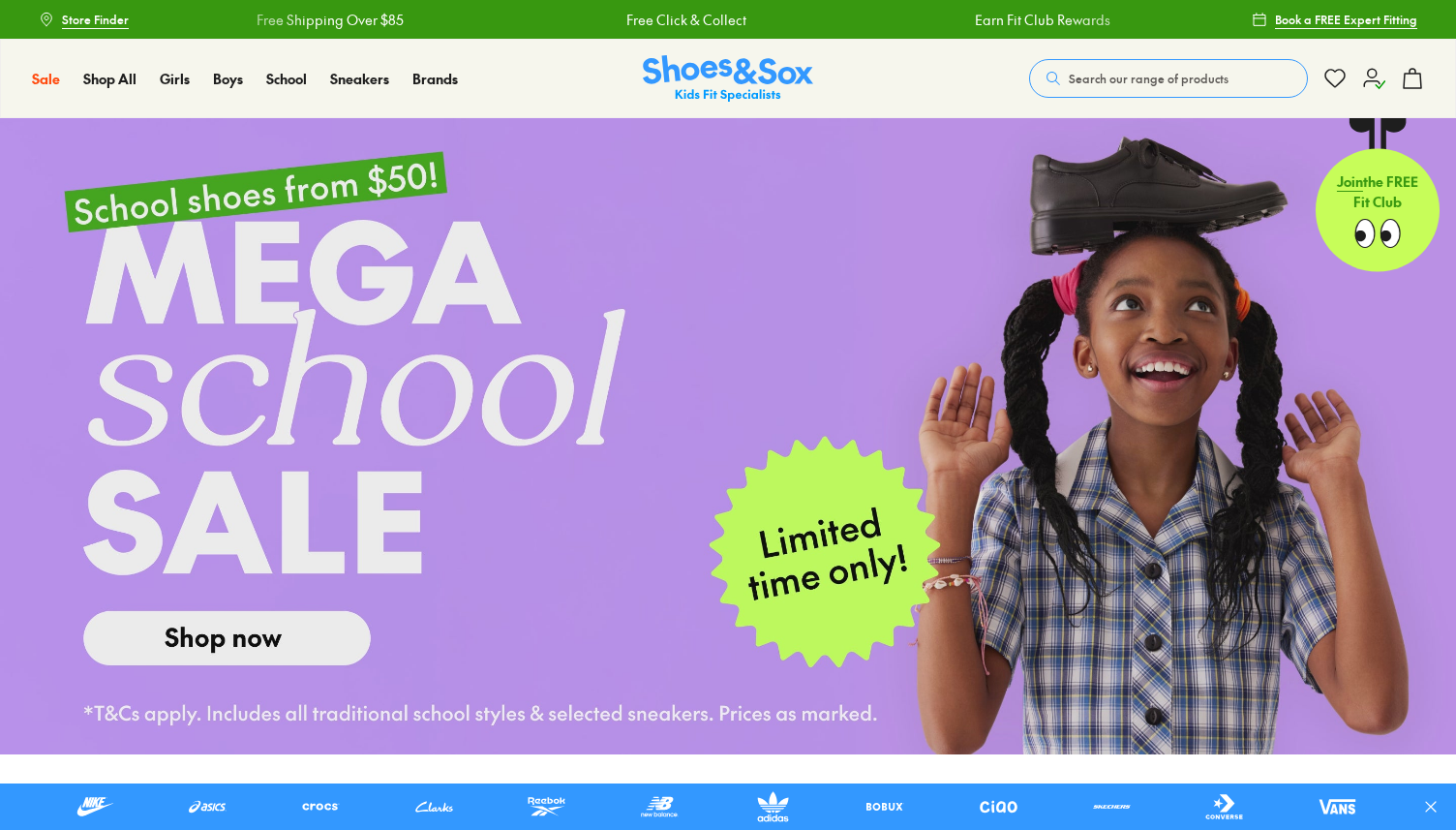 scroll, scrollTop: 0, scrollLeft: 0, axis: both 